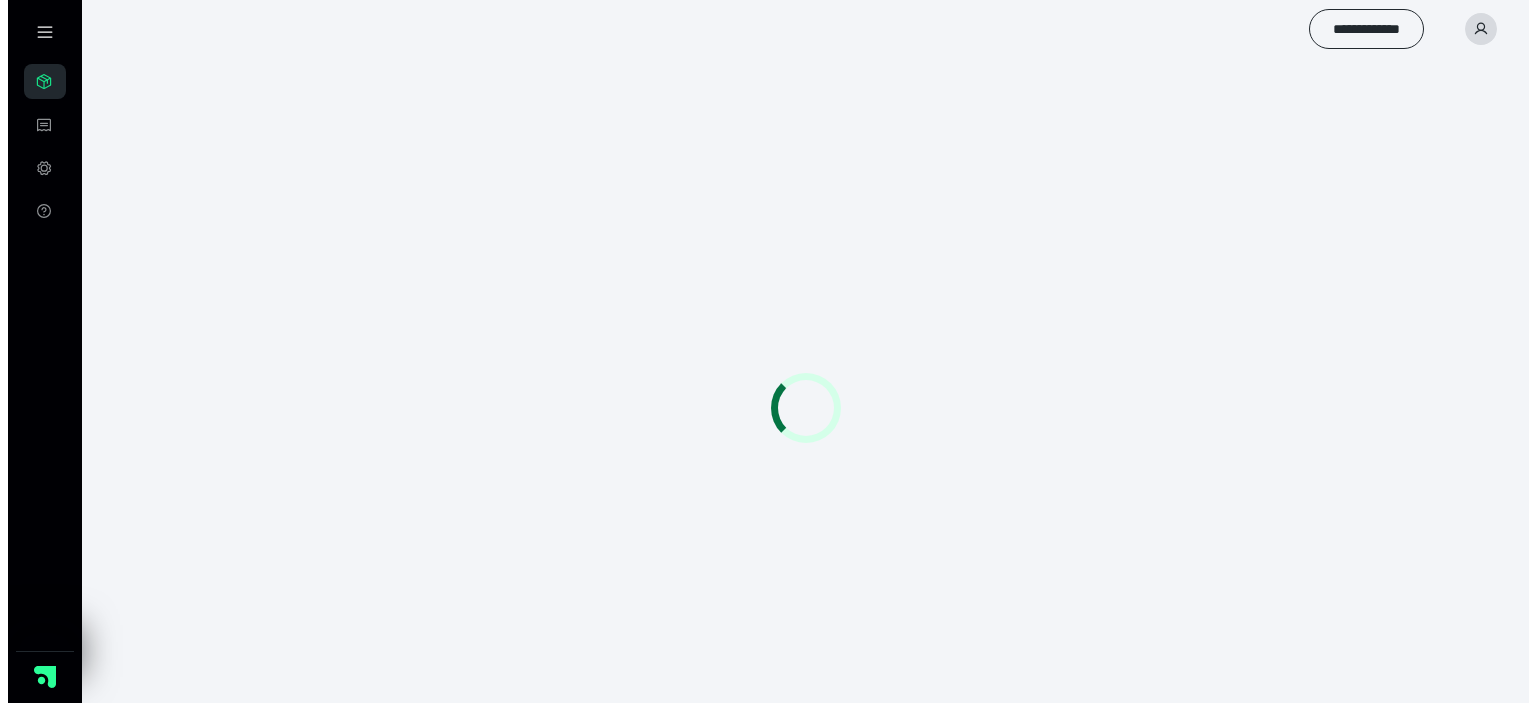scroll, scrollTop: 0, scrollLeft: 0, axis: both 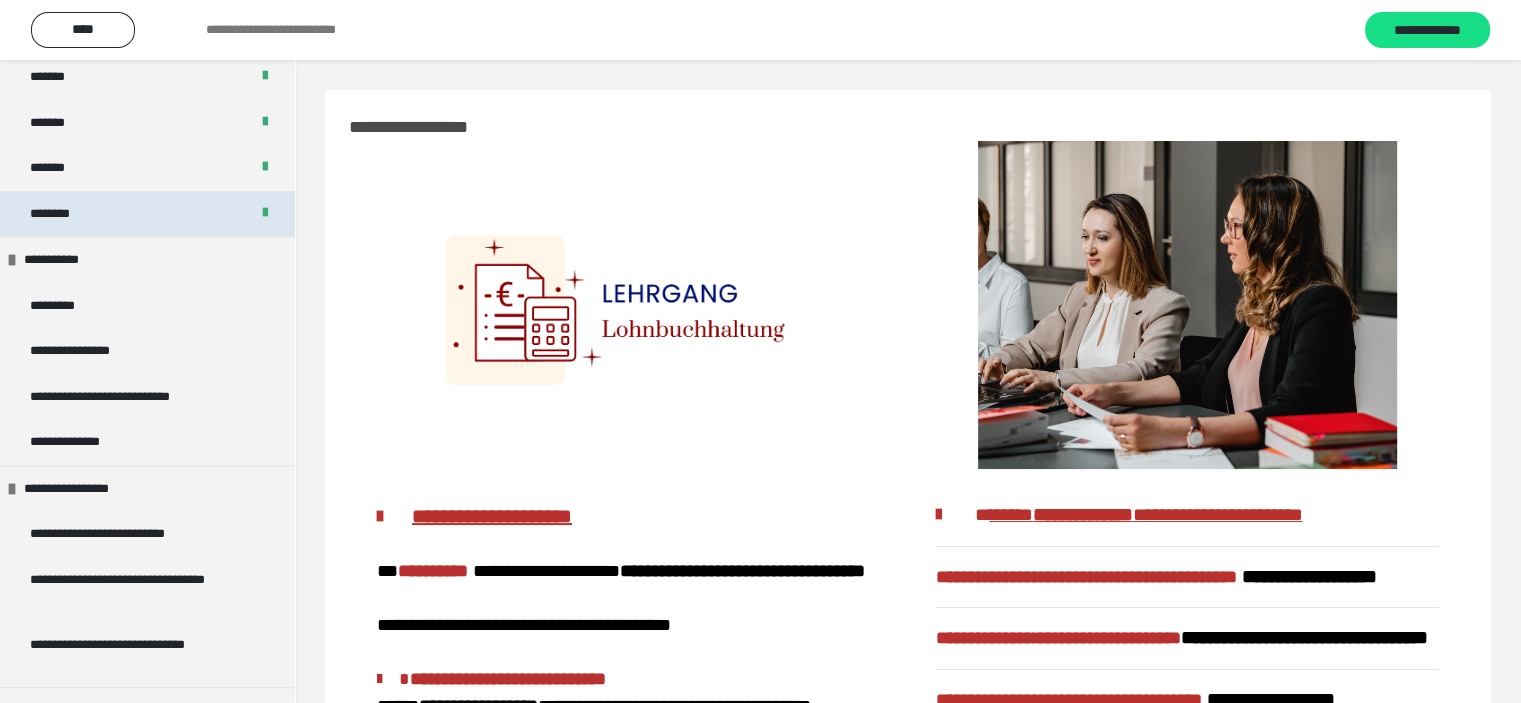 click on "********" at bounding box center [147, 214] 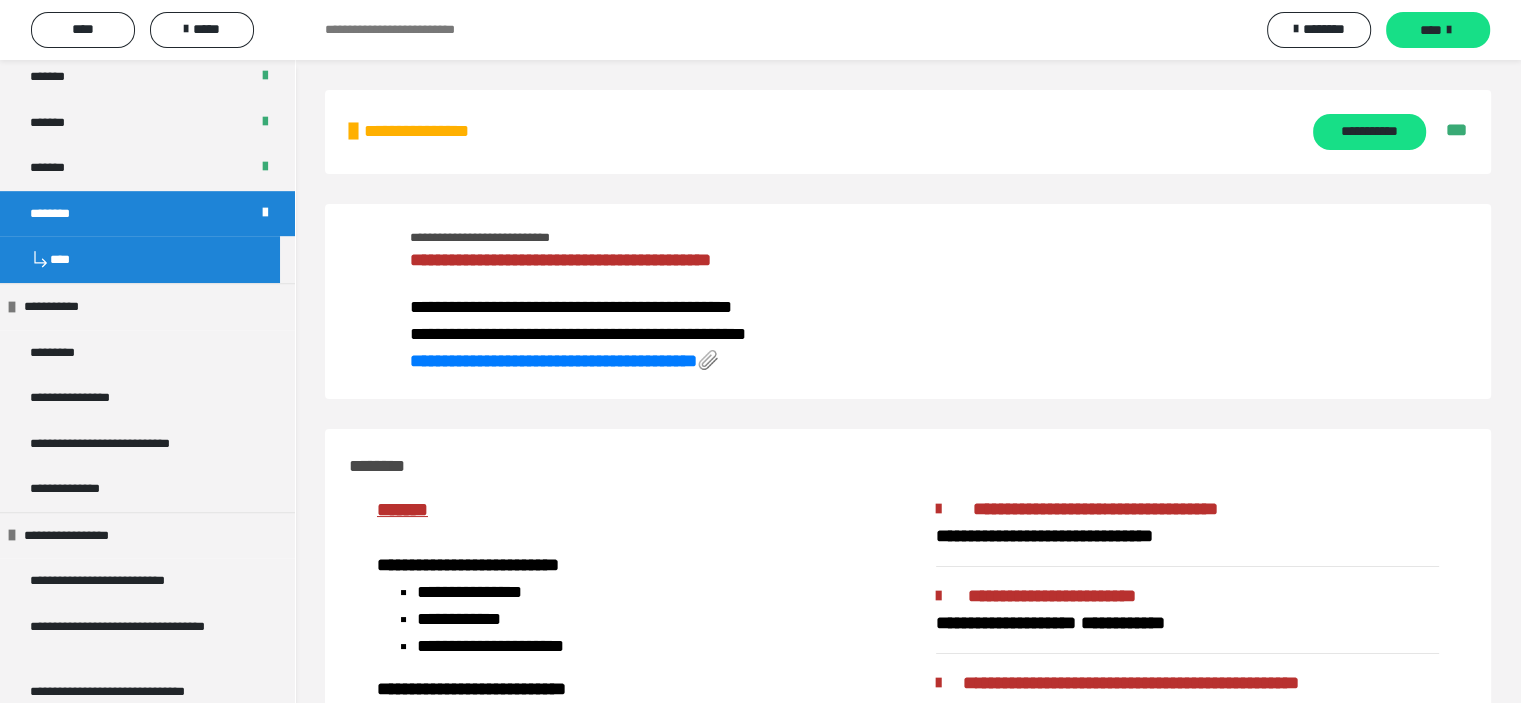 scroll, scrollTop: 1600, scrollLeft: 0, axis: vertical 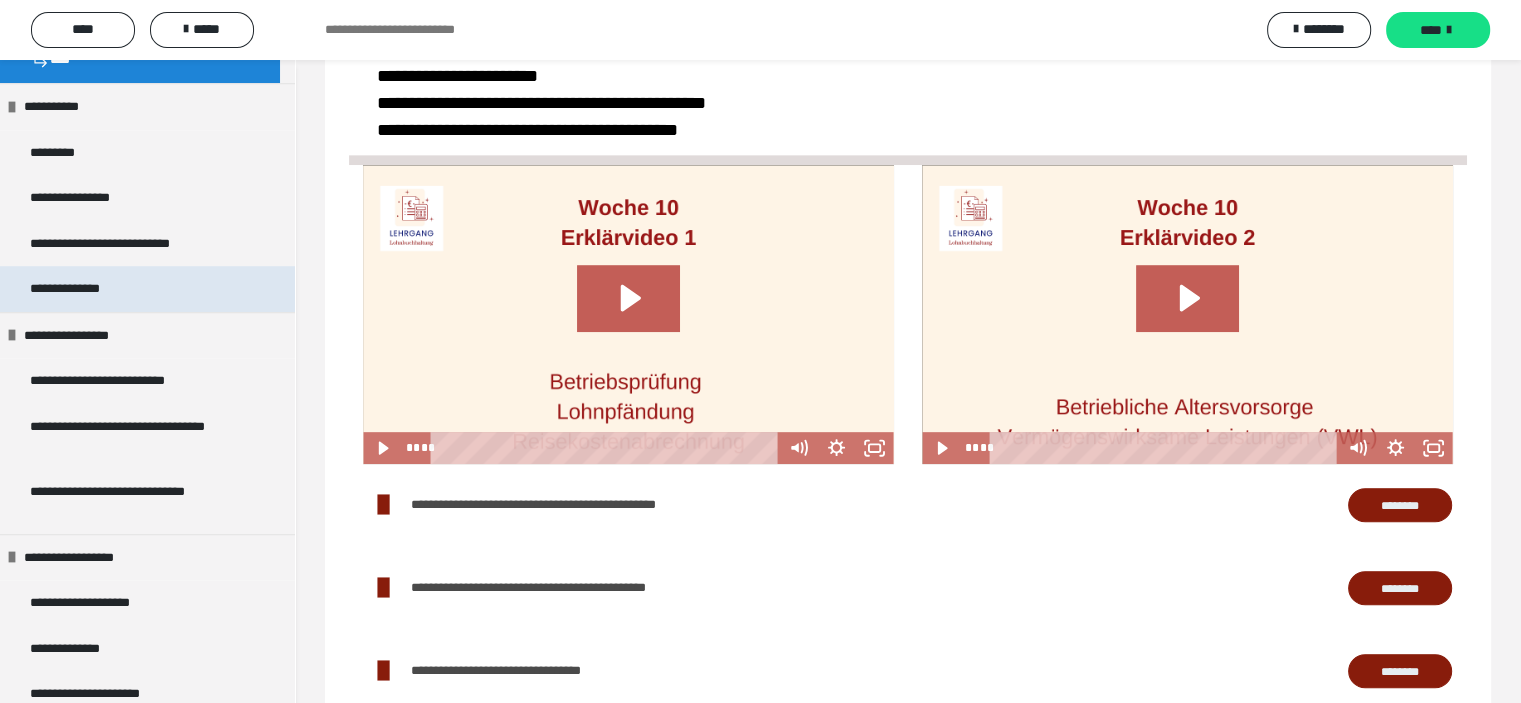 click on "**********" at bounding box center (89, 289) 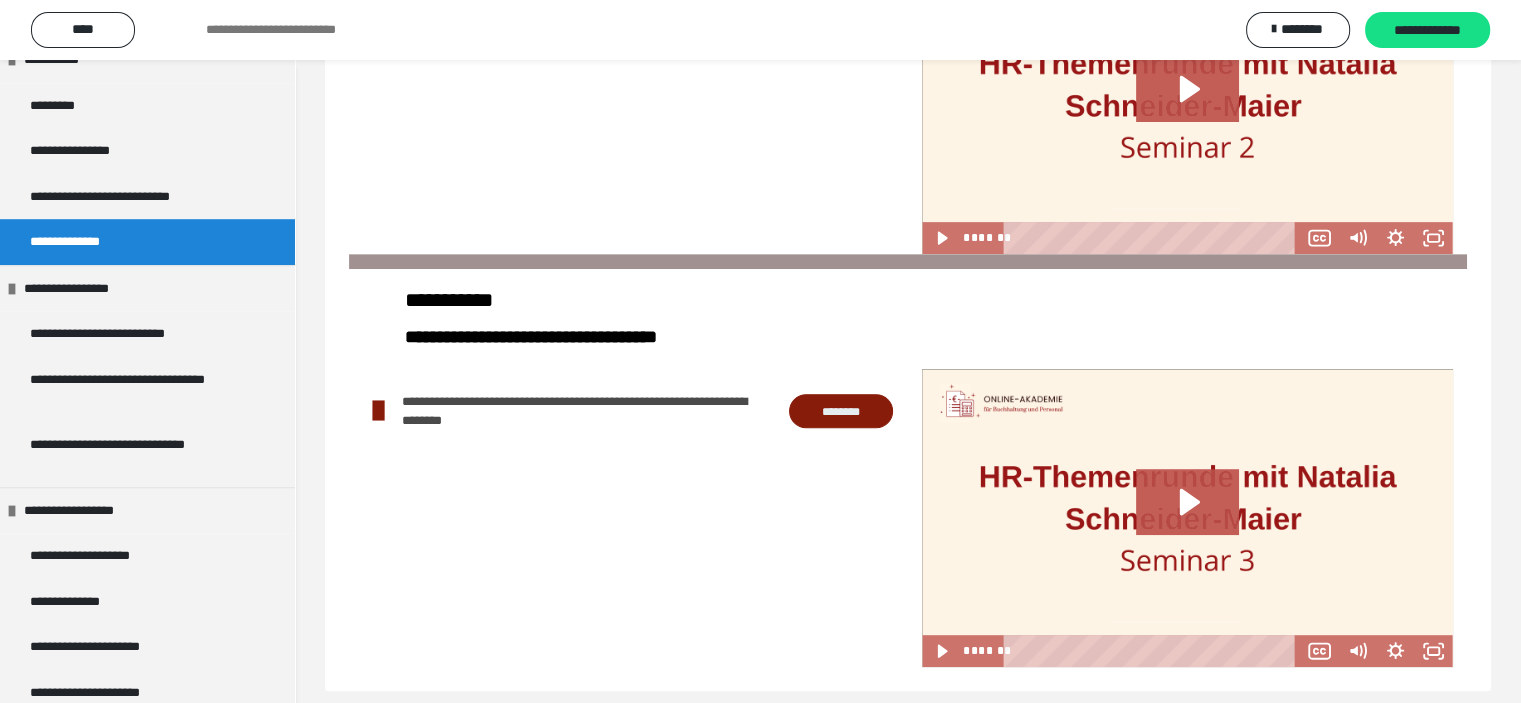 scroll, scrollTop: 815, scrollLeft: 0, axis: vertical 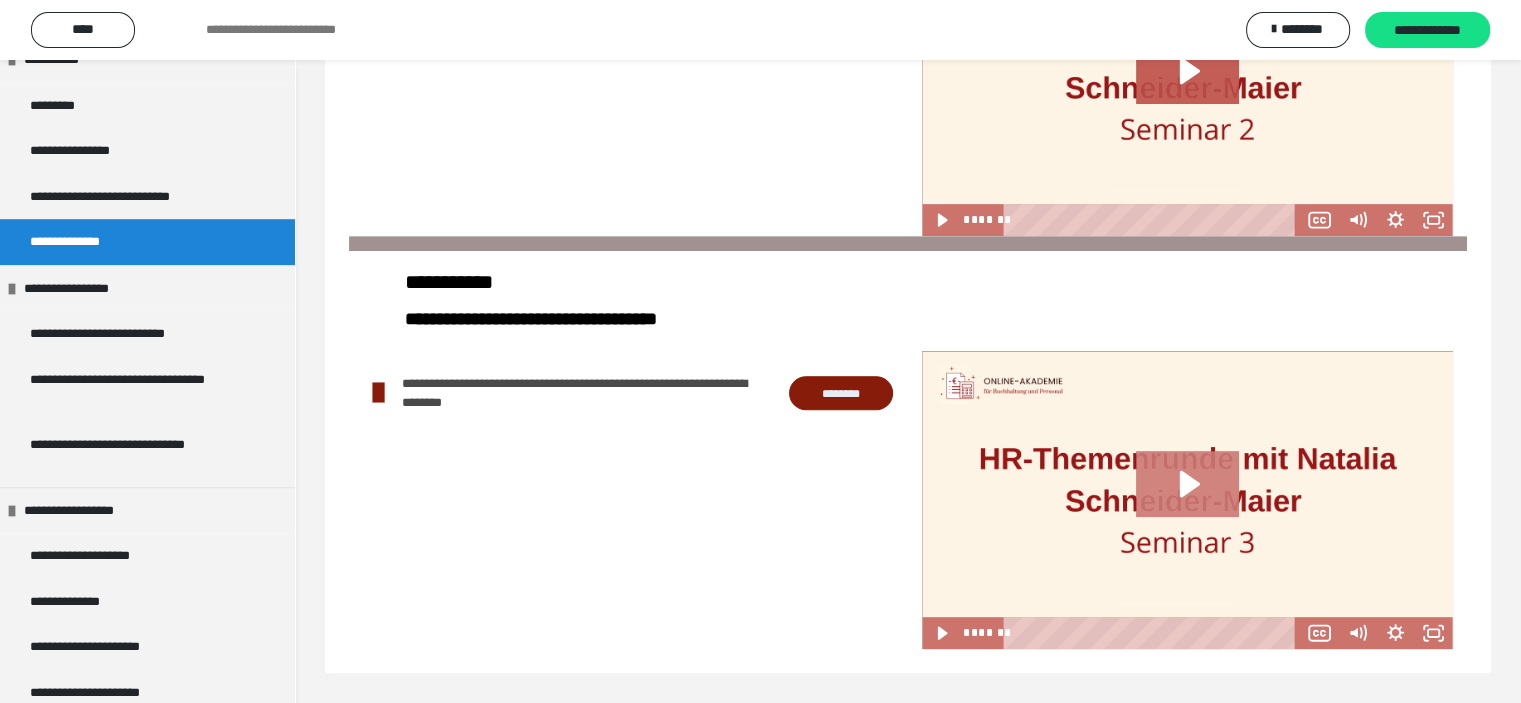 drag, startPoint x: 1181, startPoint y: 481, endPoint x: 1172, endPoint y: 490, distance: 12.727922 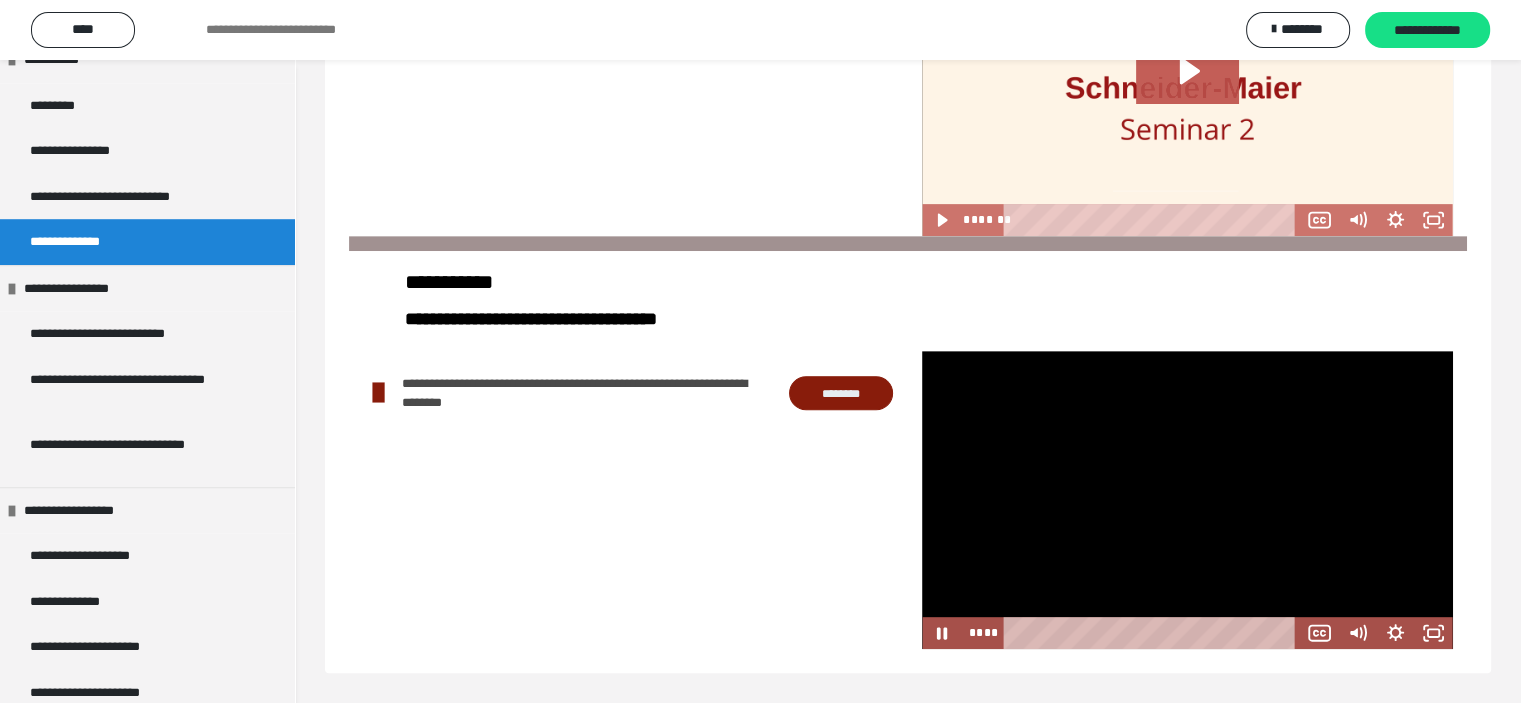 type 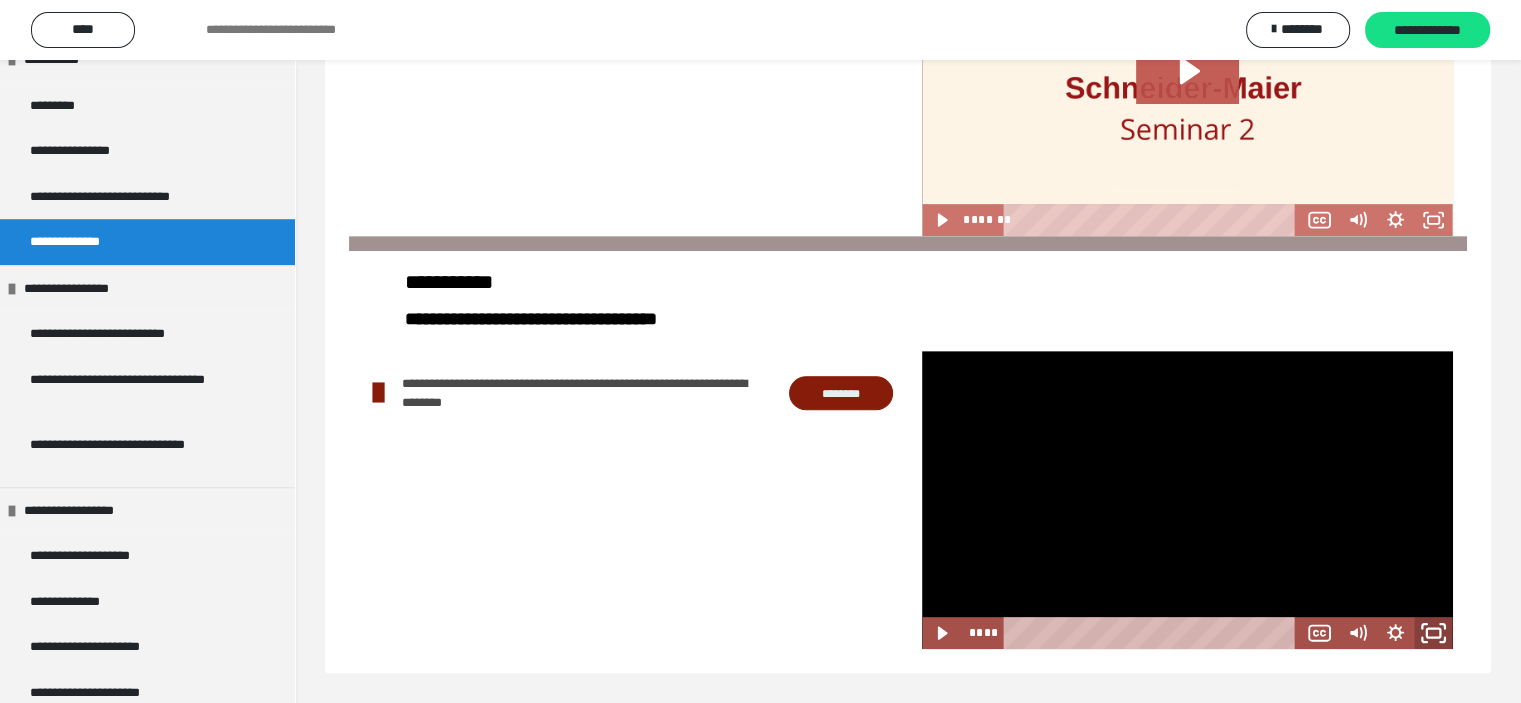 click 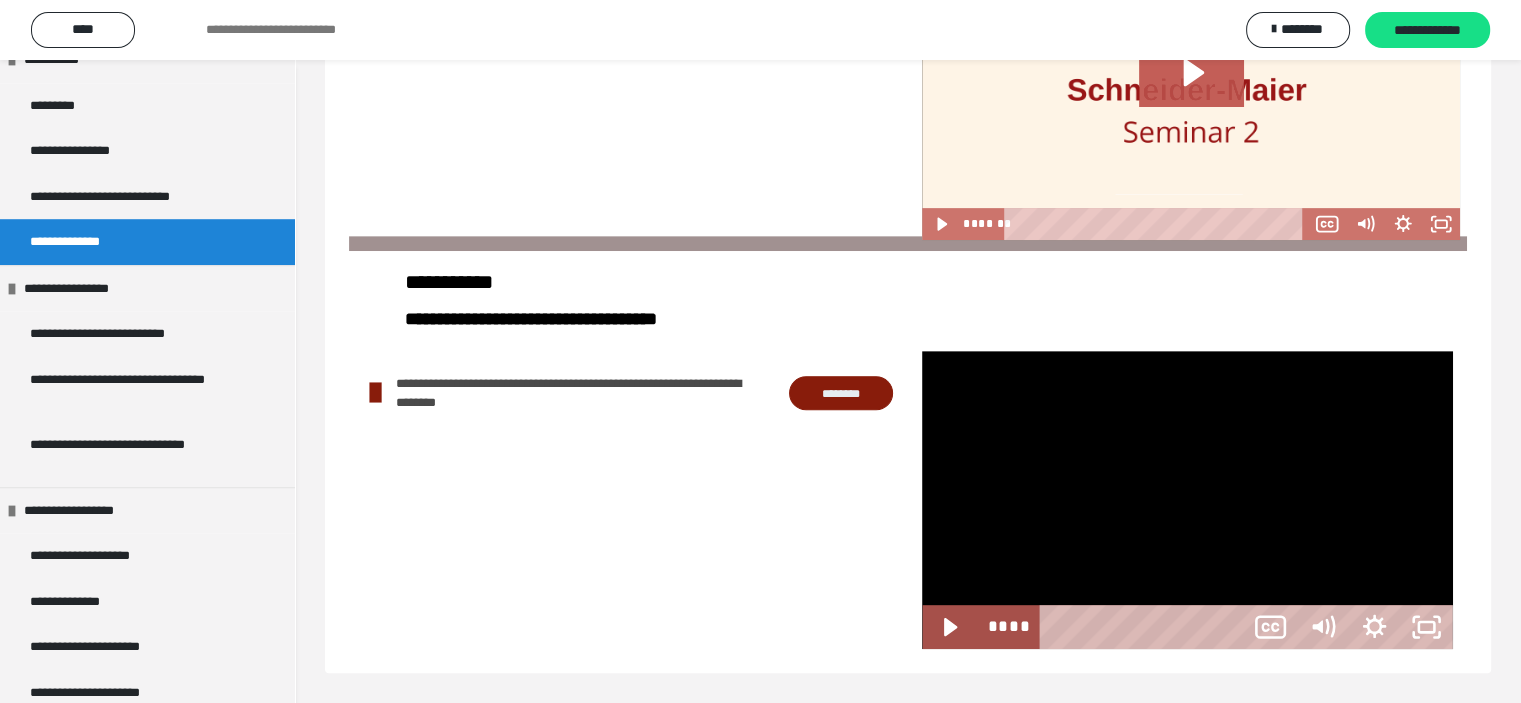 scroll, scrollTop: 667, scrollLeft: 0, axis: vertical 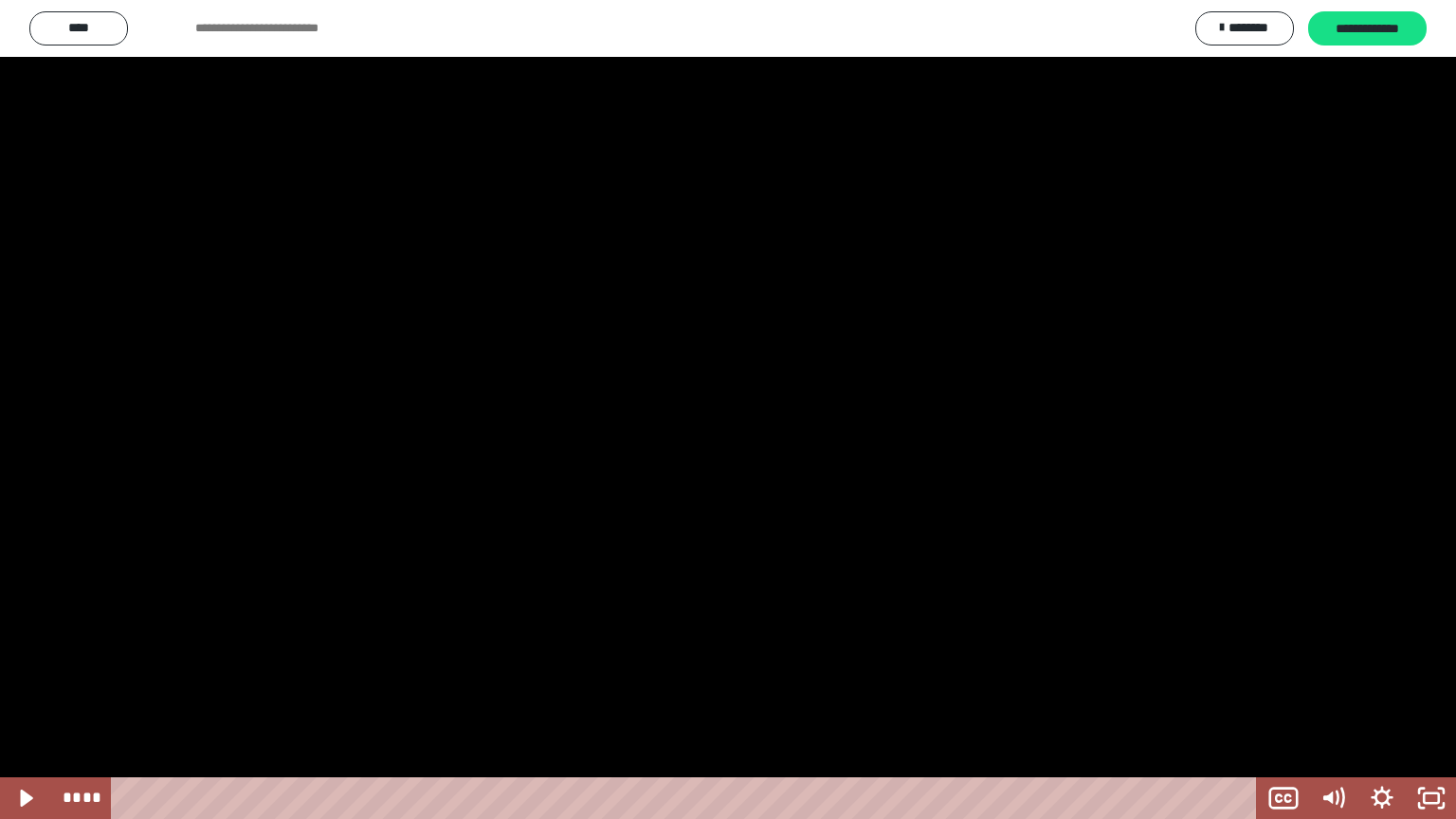 drag, startPoint x: 804, startPoint y: 287, endPoint x: 750, endPoint y: 345, distance: 79.24645 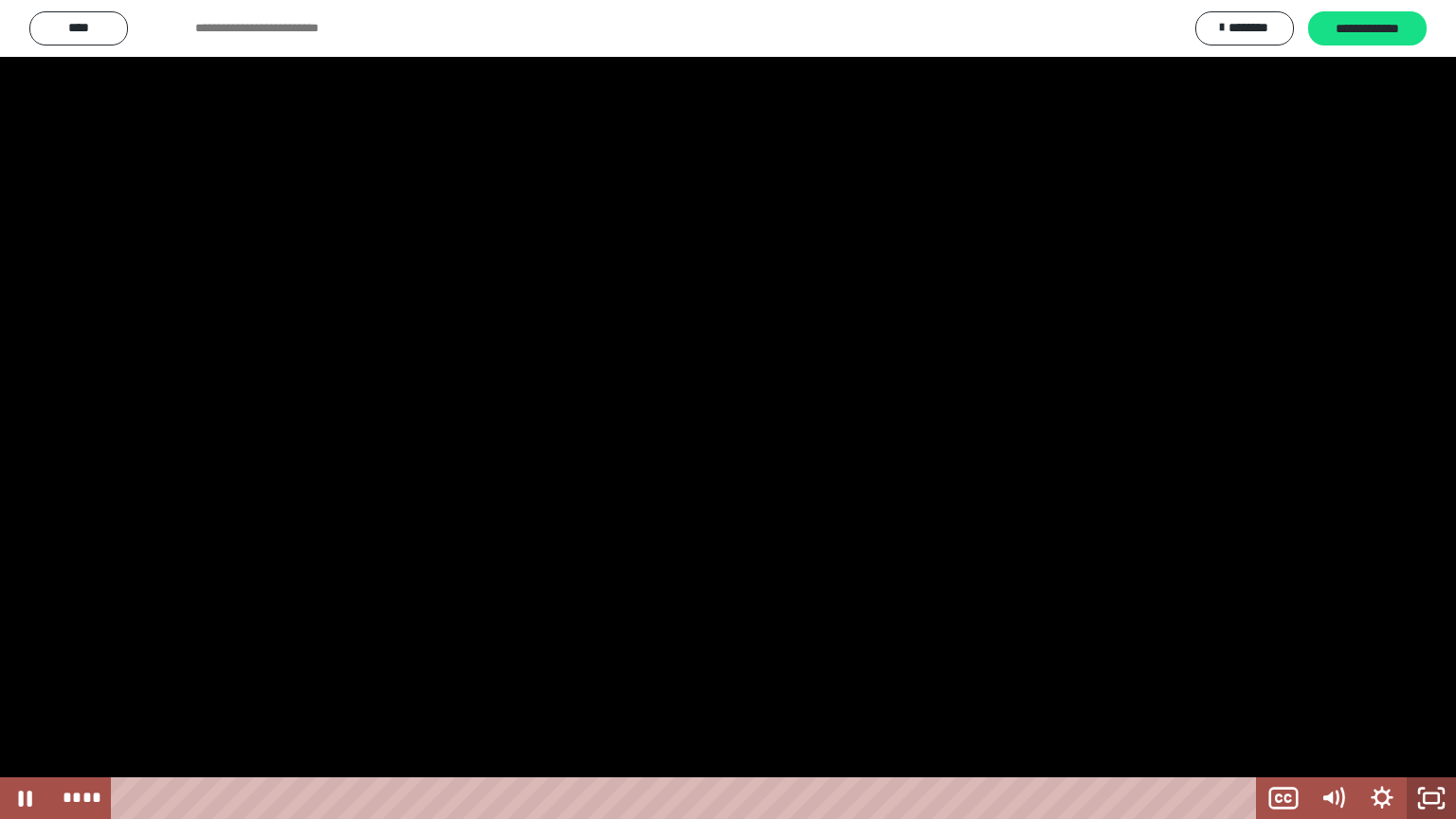 click 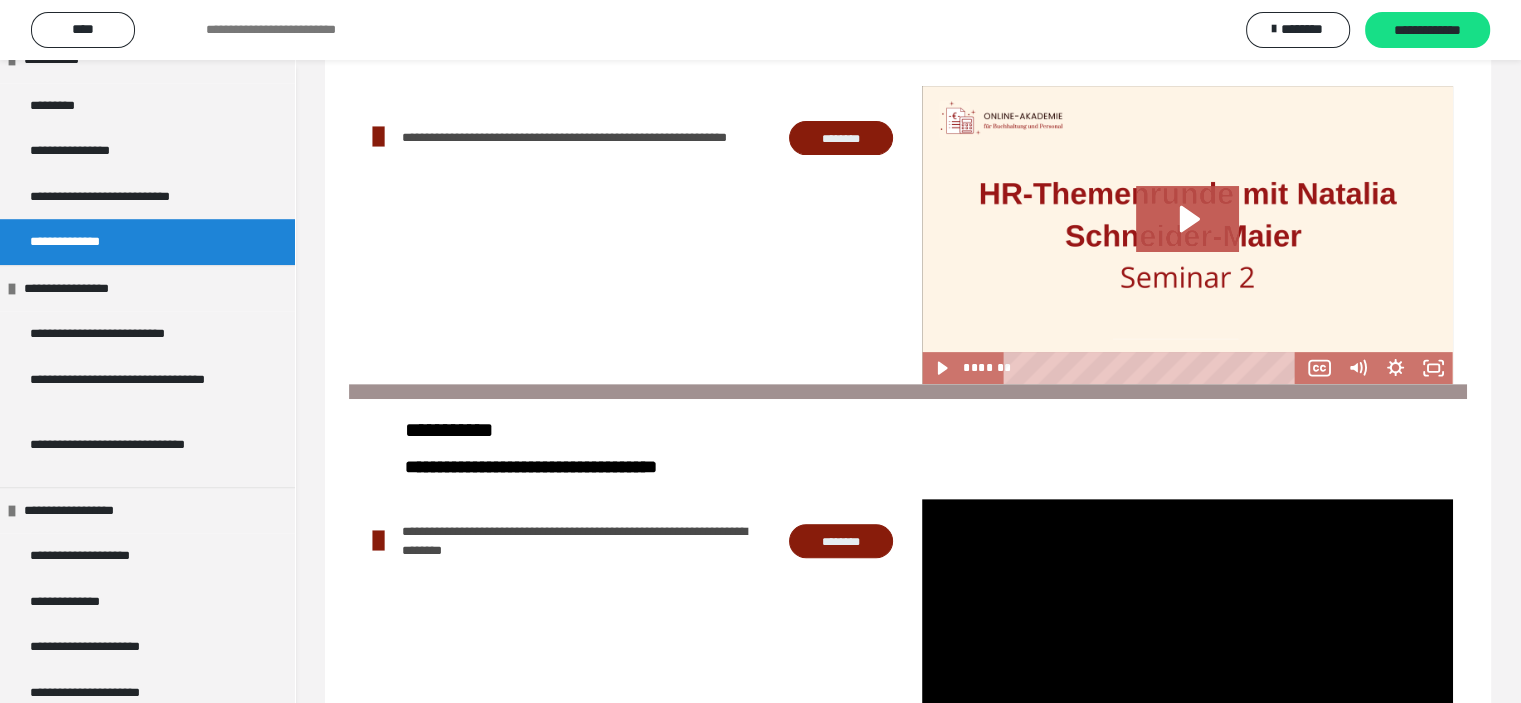 scroll, scrollTop: 815, scrollLeft: 0, axis: vertical 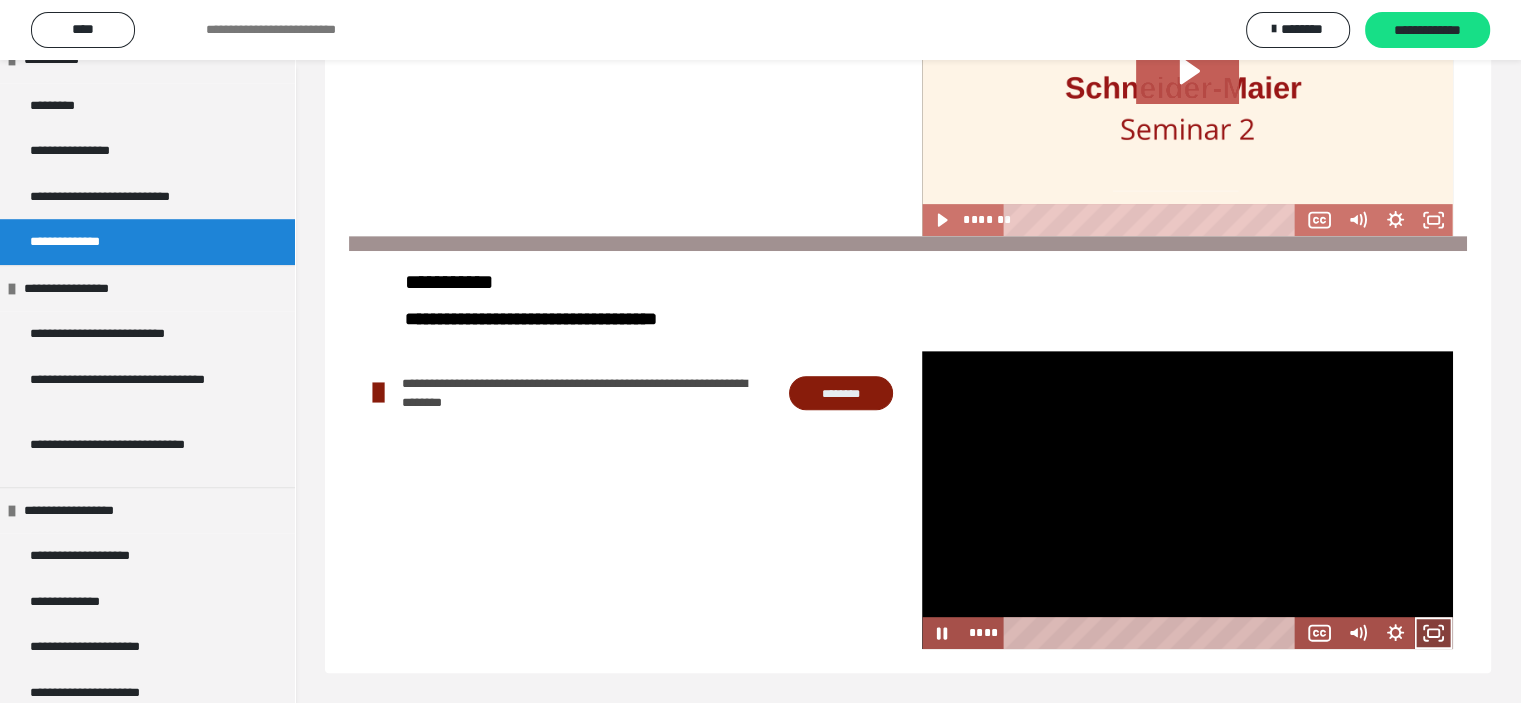 click 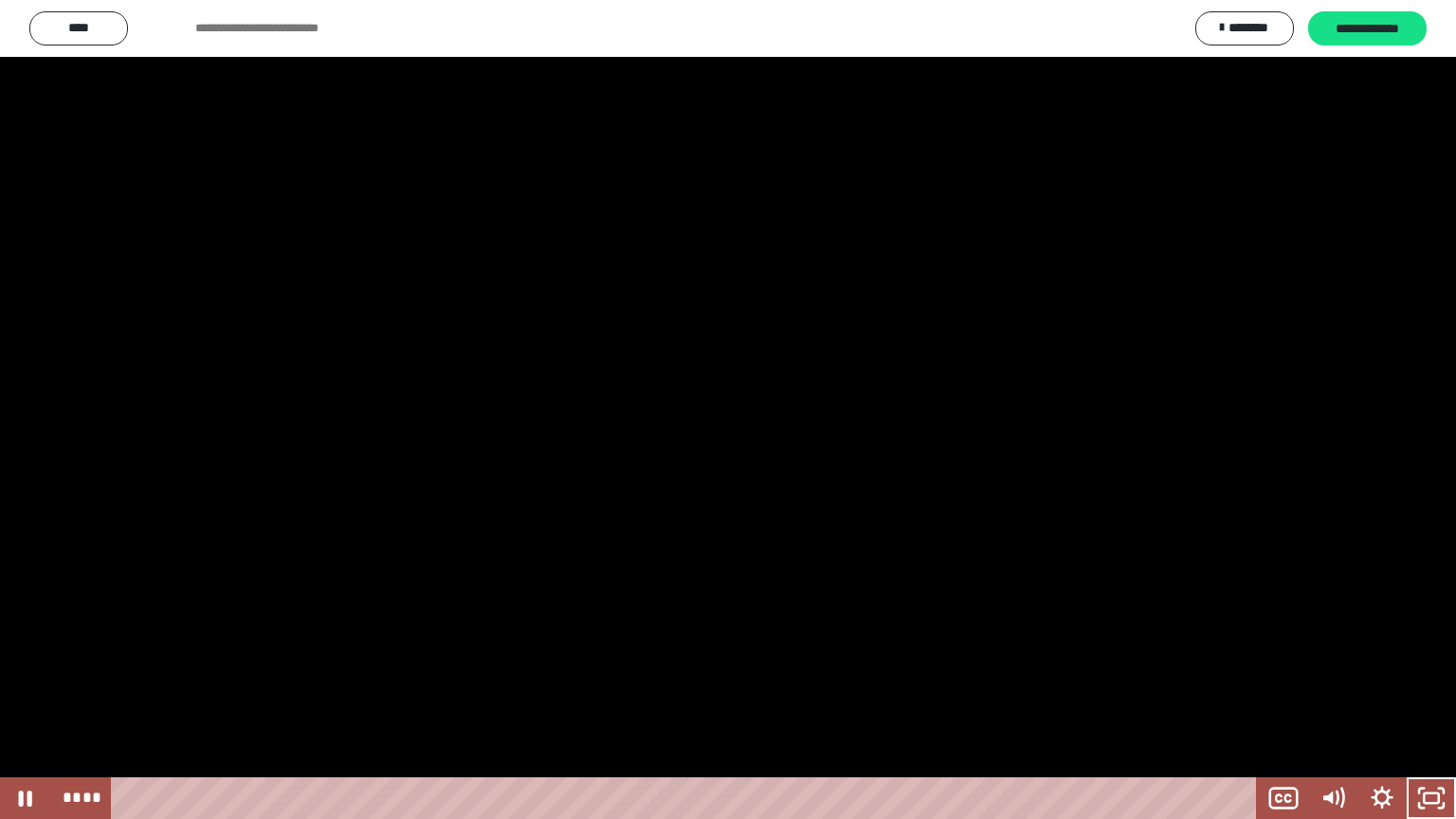 click at bounding box center (728, 410) 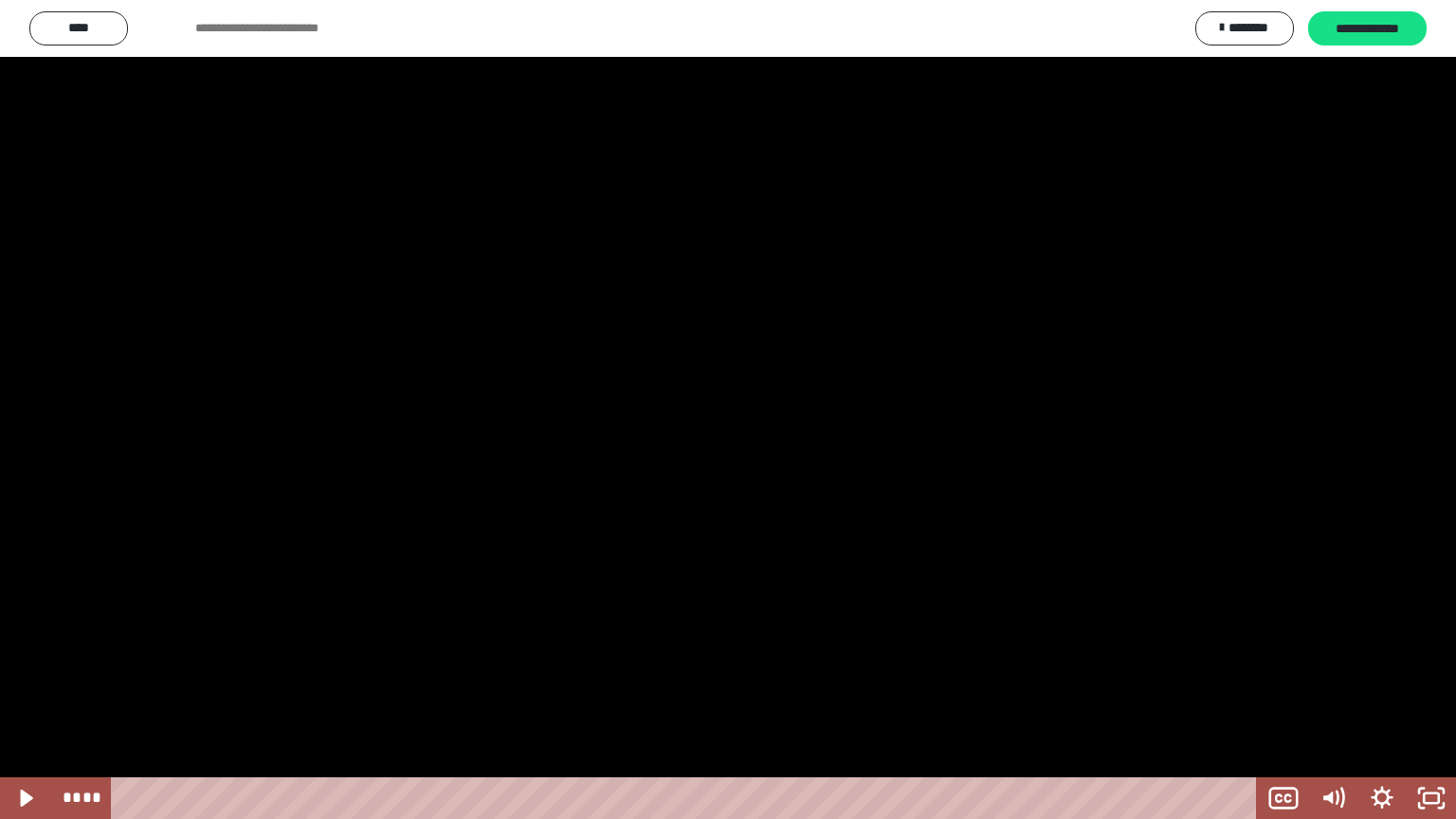 click at bounding box center (728, 410) 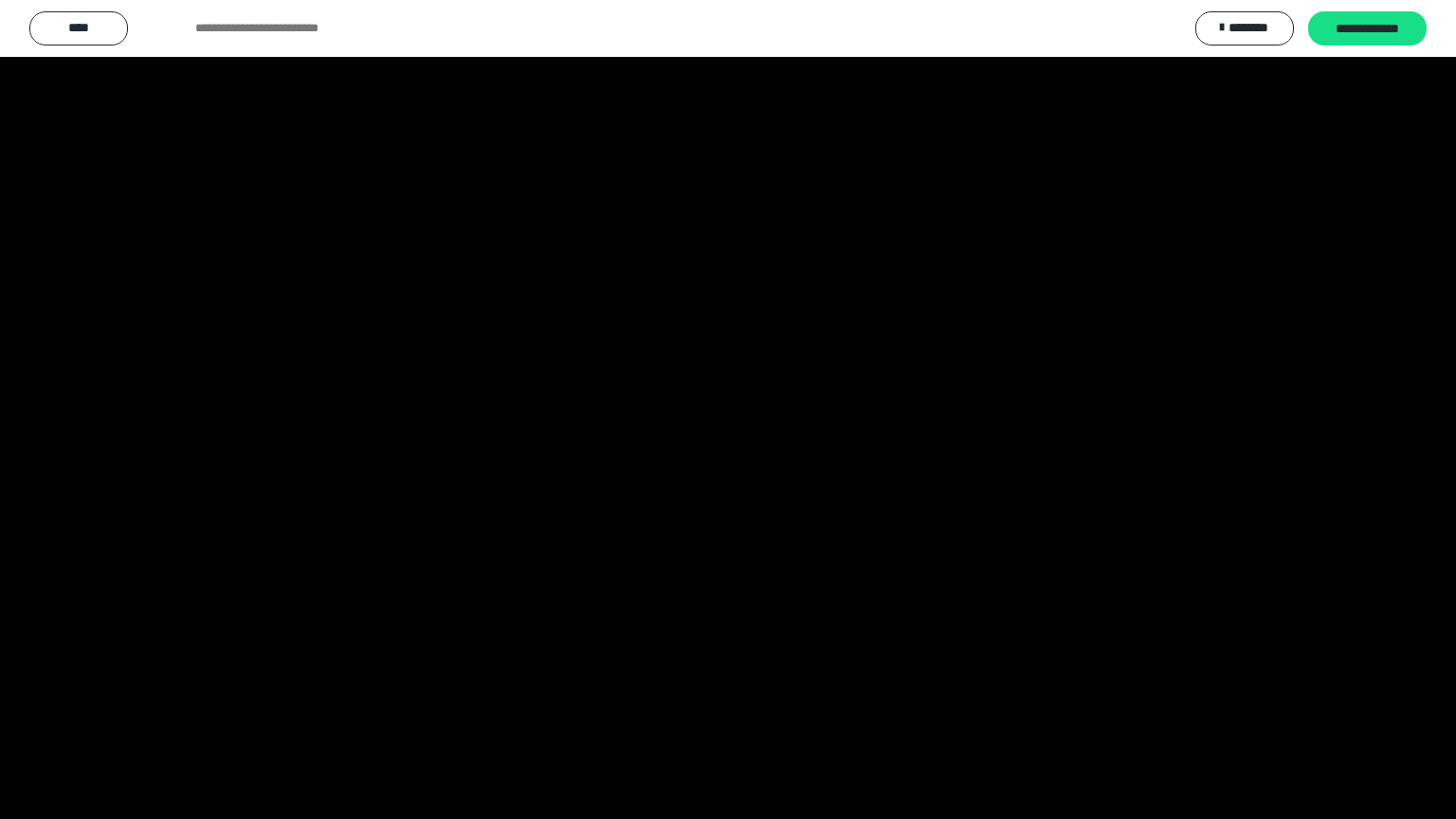 drag, startPoint x: 920, startPoint y: 583, endPoint x: 896, endPoint y: 573, distance: 26 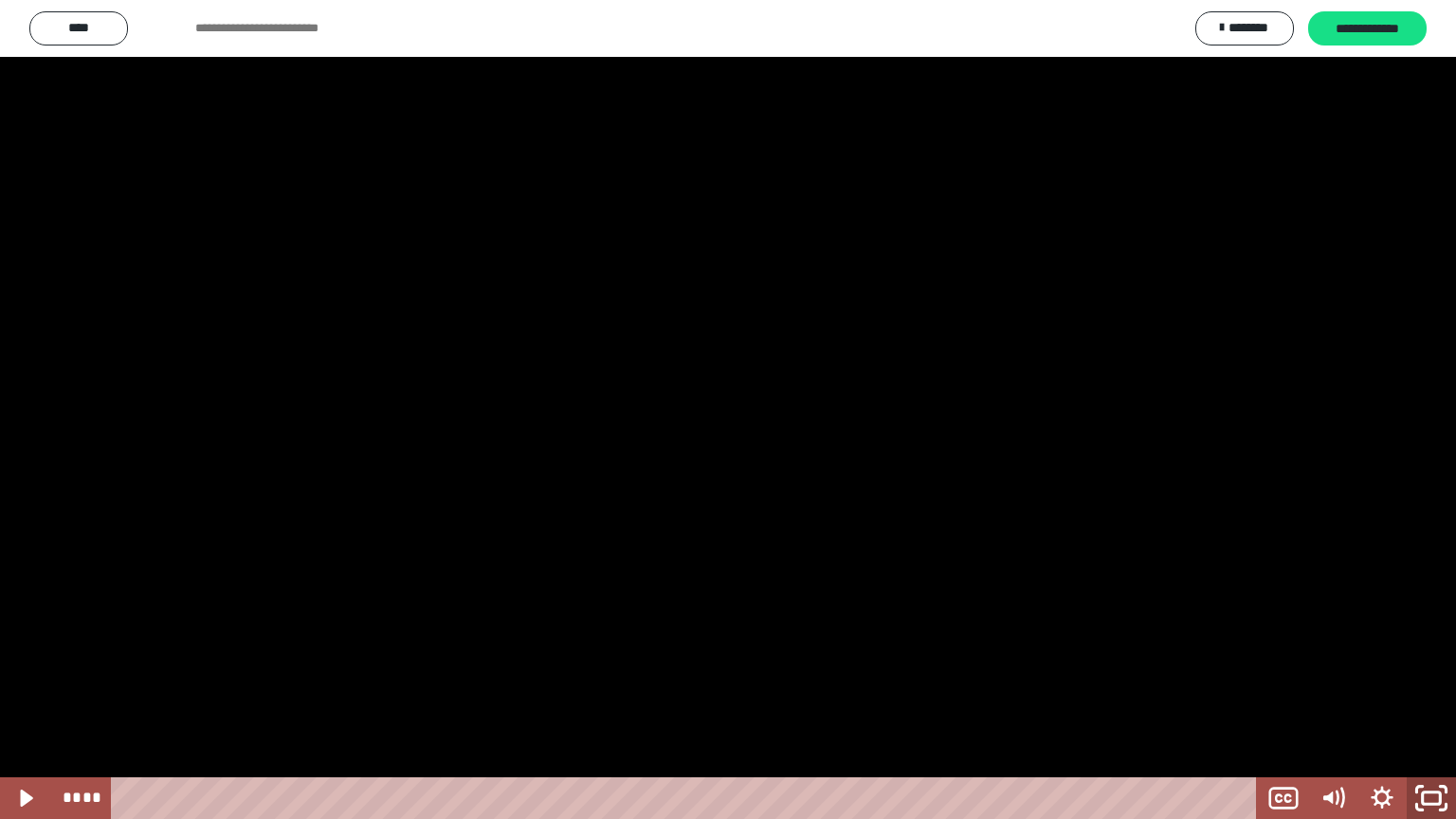 click 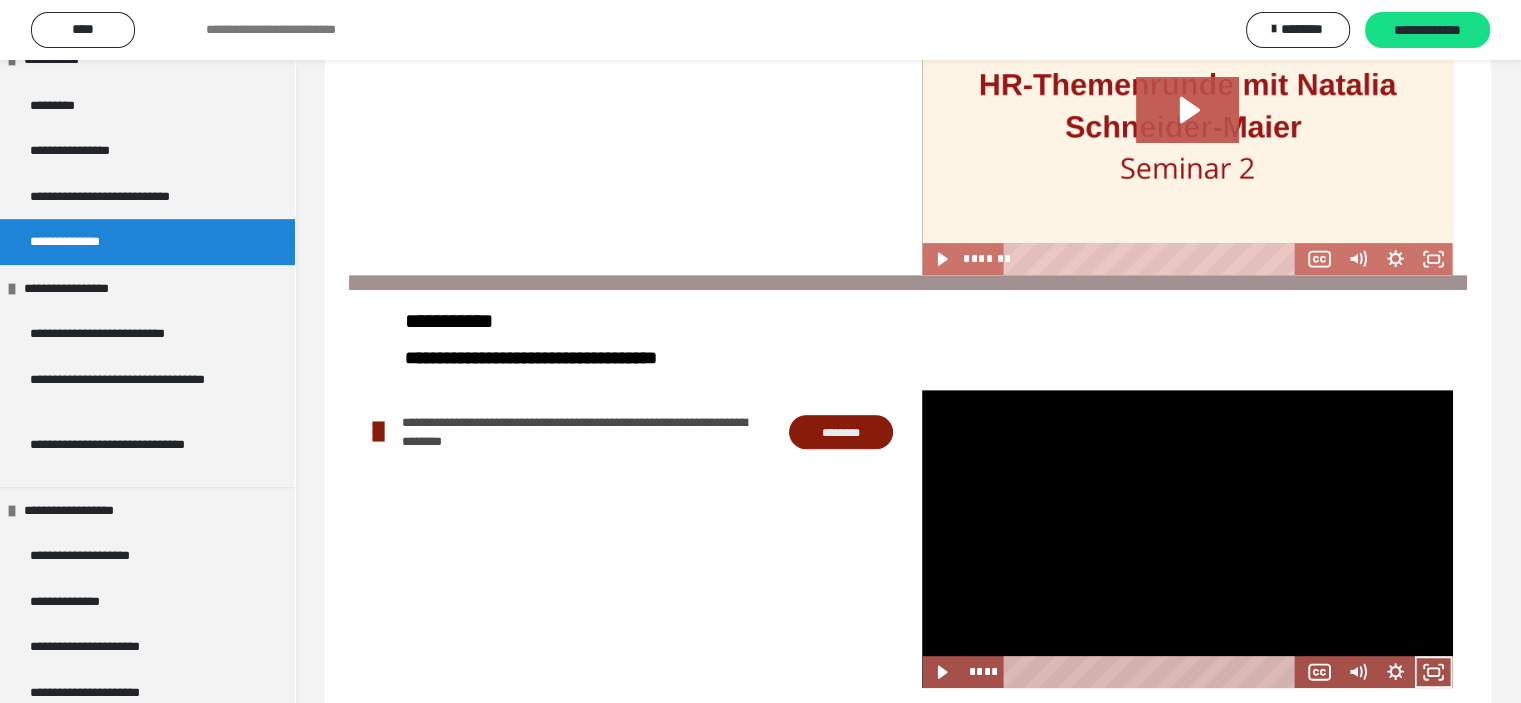 scroll, scrollTop: 815, scrollLeft: 0, axis: vertical 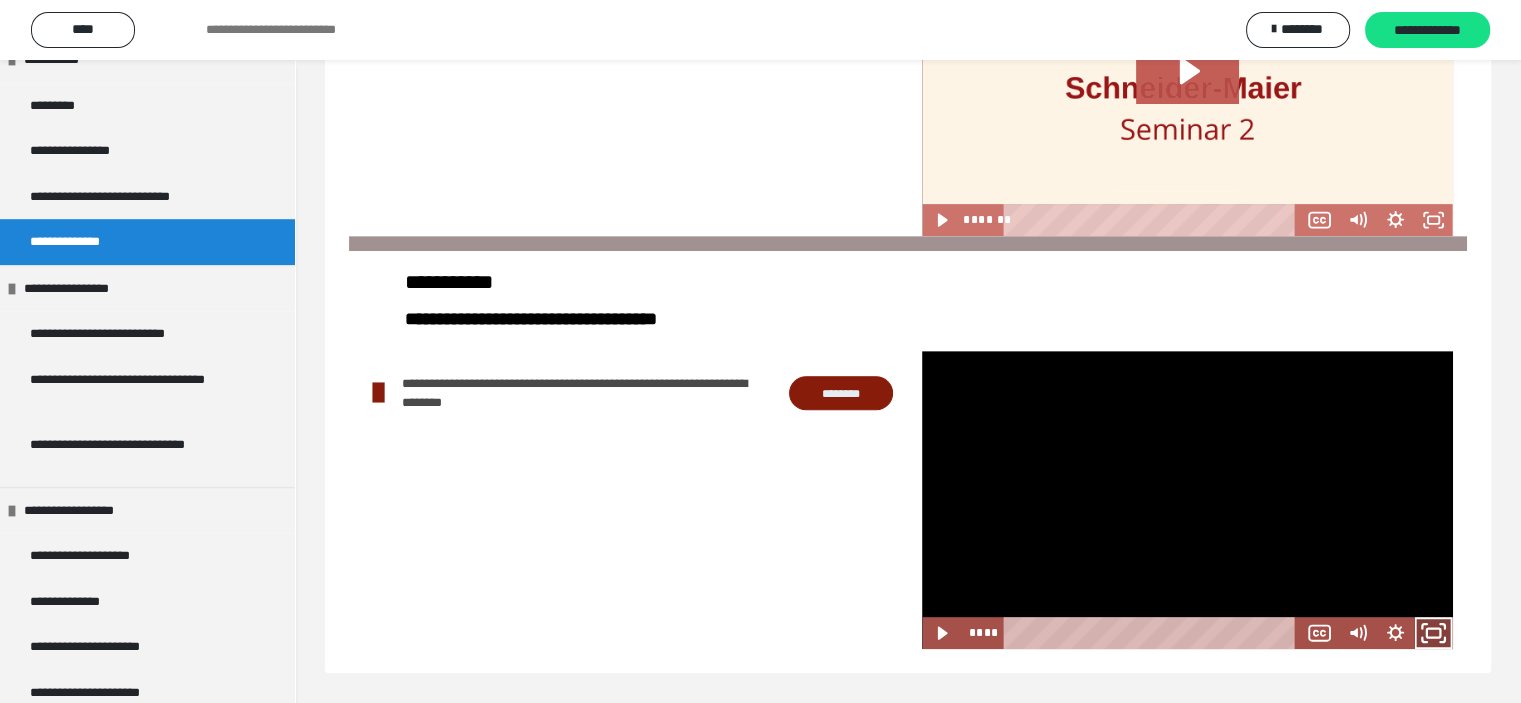 click 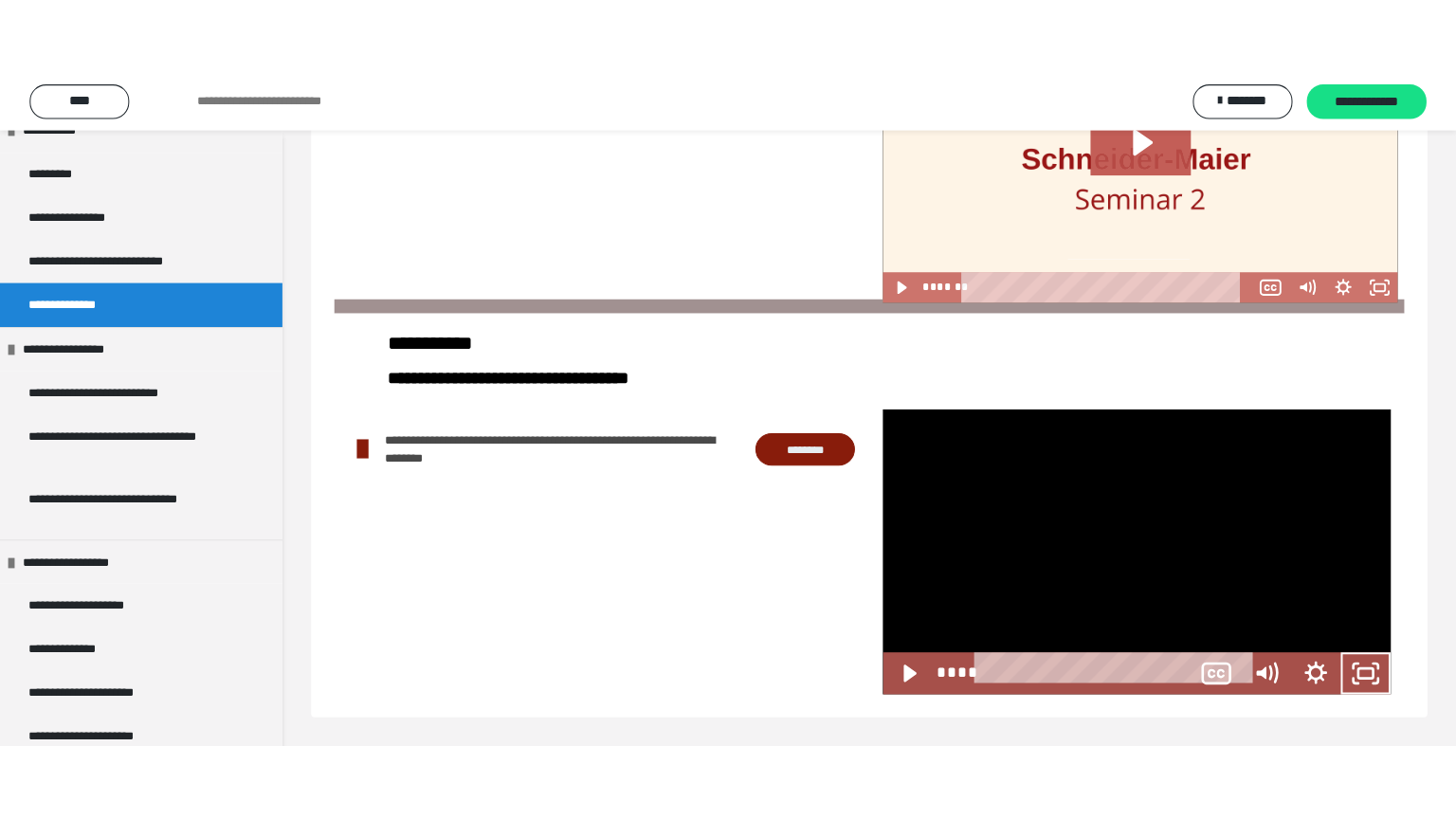 scroll, scrollTop: 632, scrollLeft: 0, axis: vertical 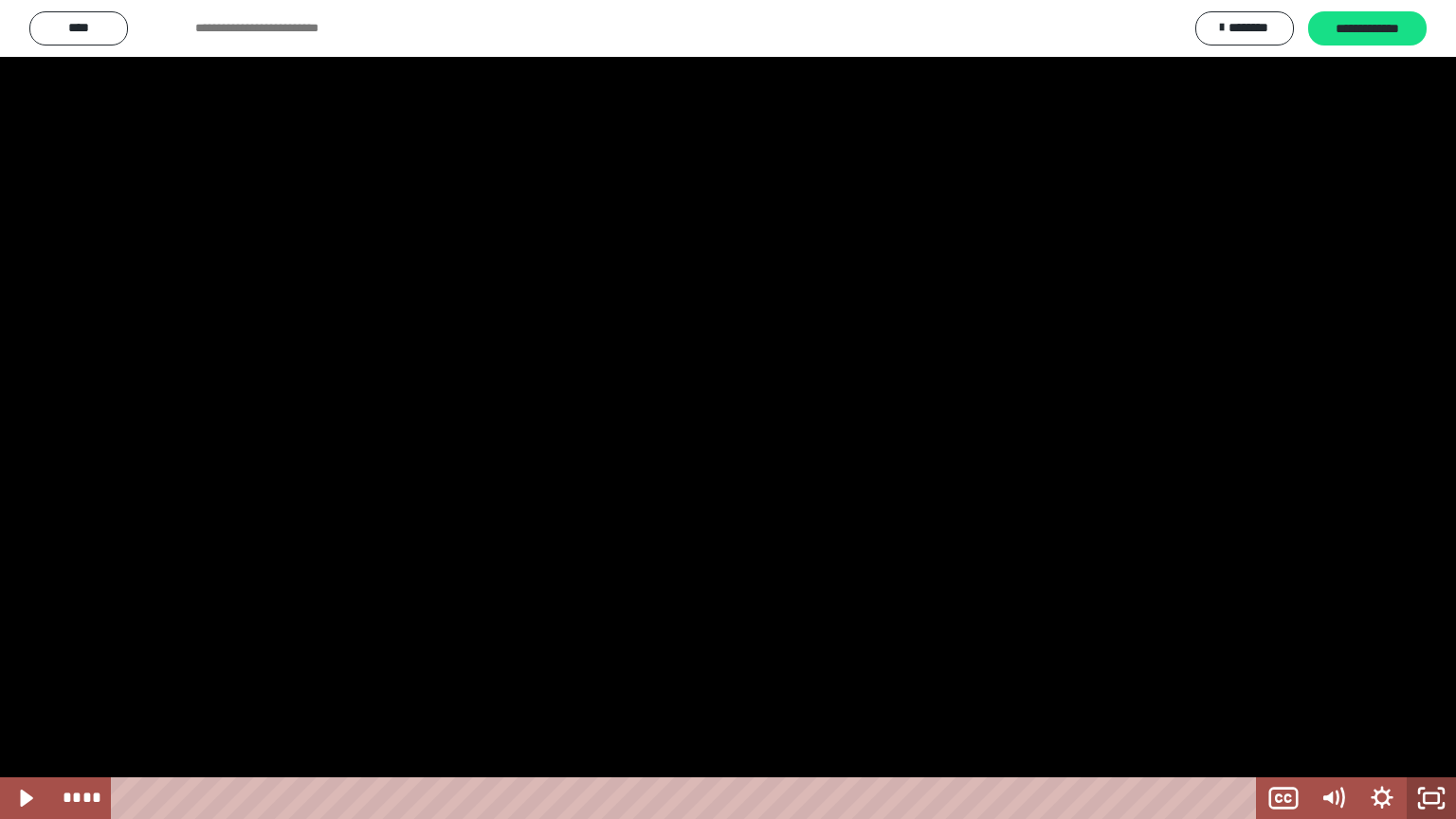 click 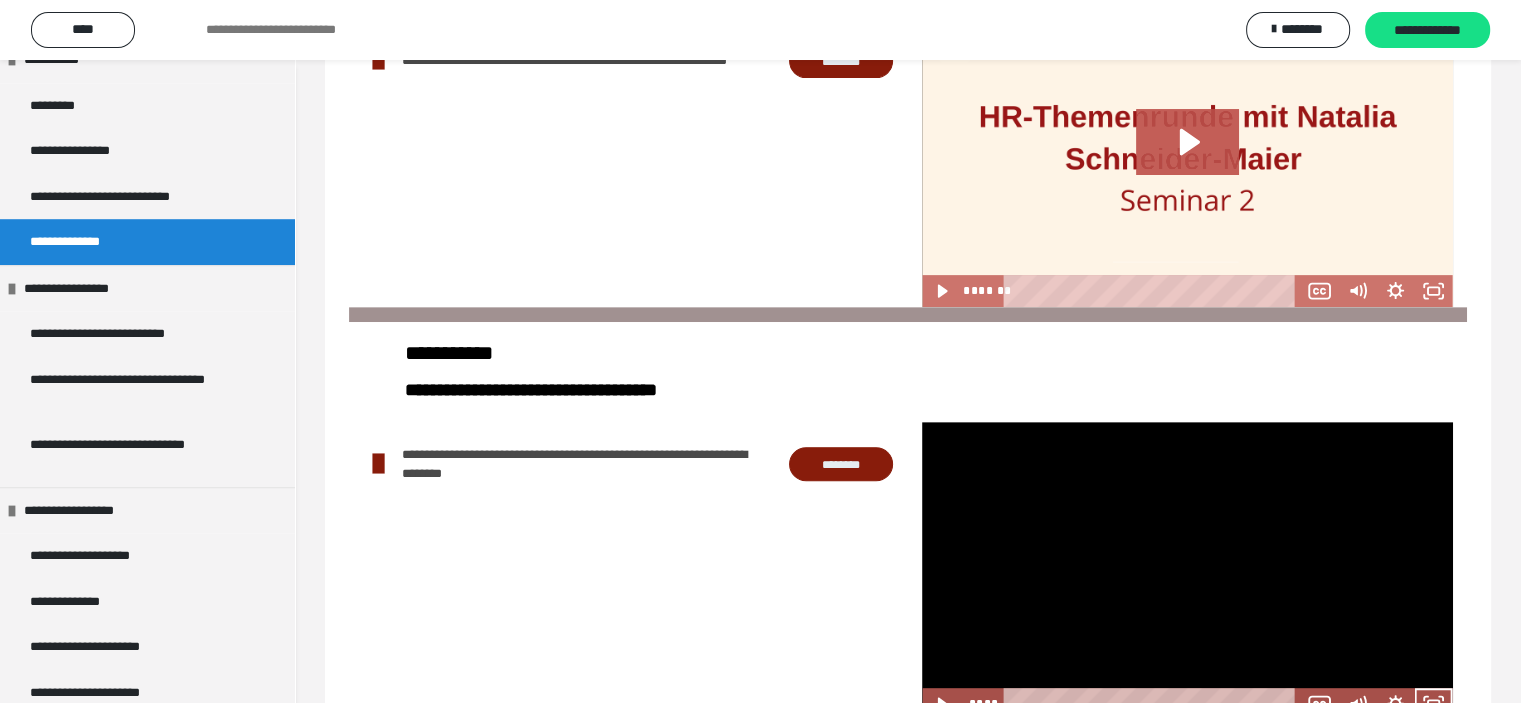 scroll, scrollTop: 815, scrollLeft: 0, axis: vertical 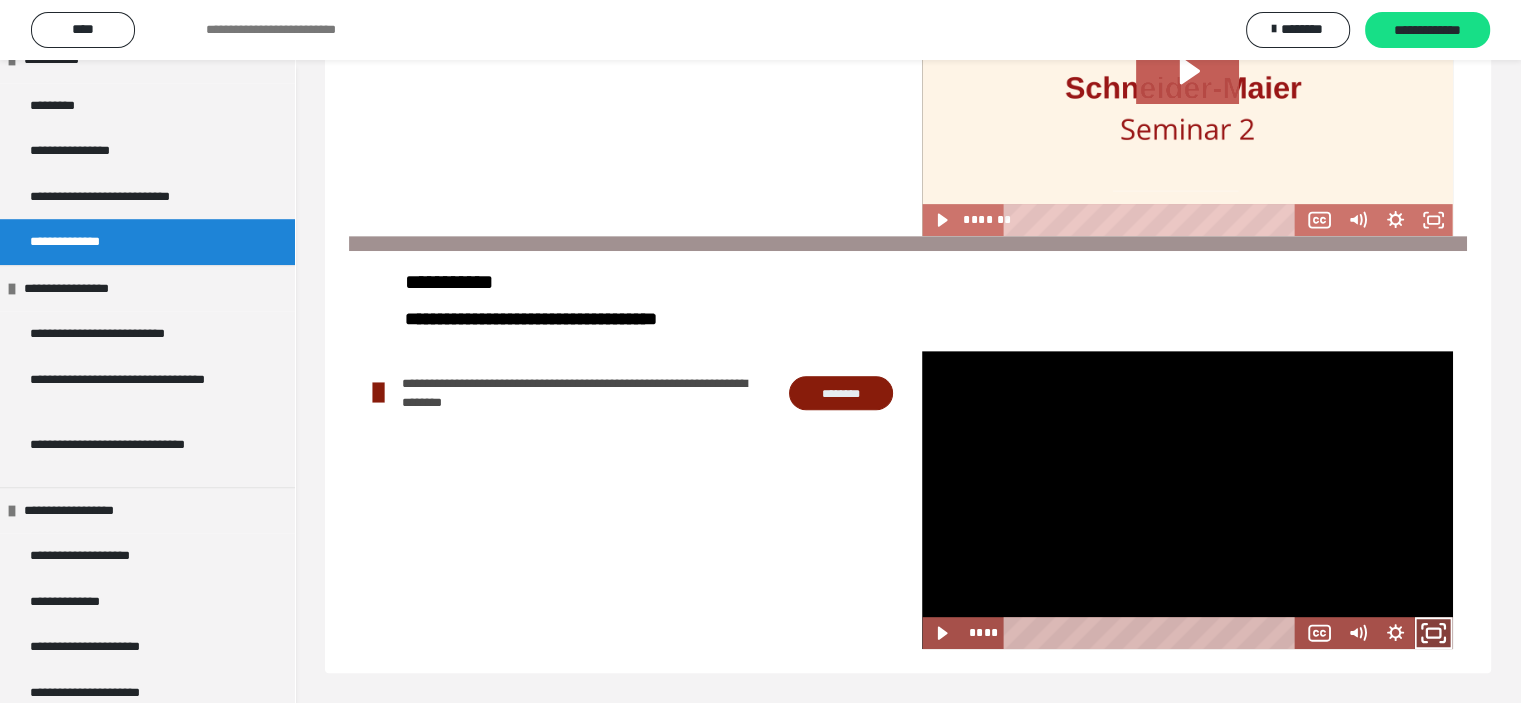 click 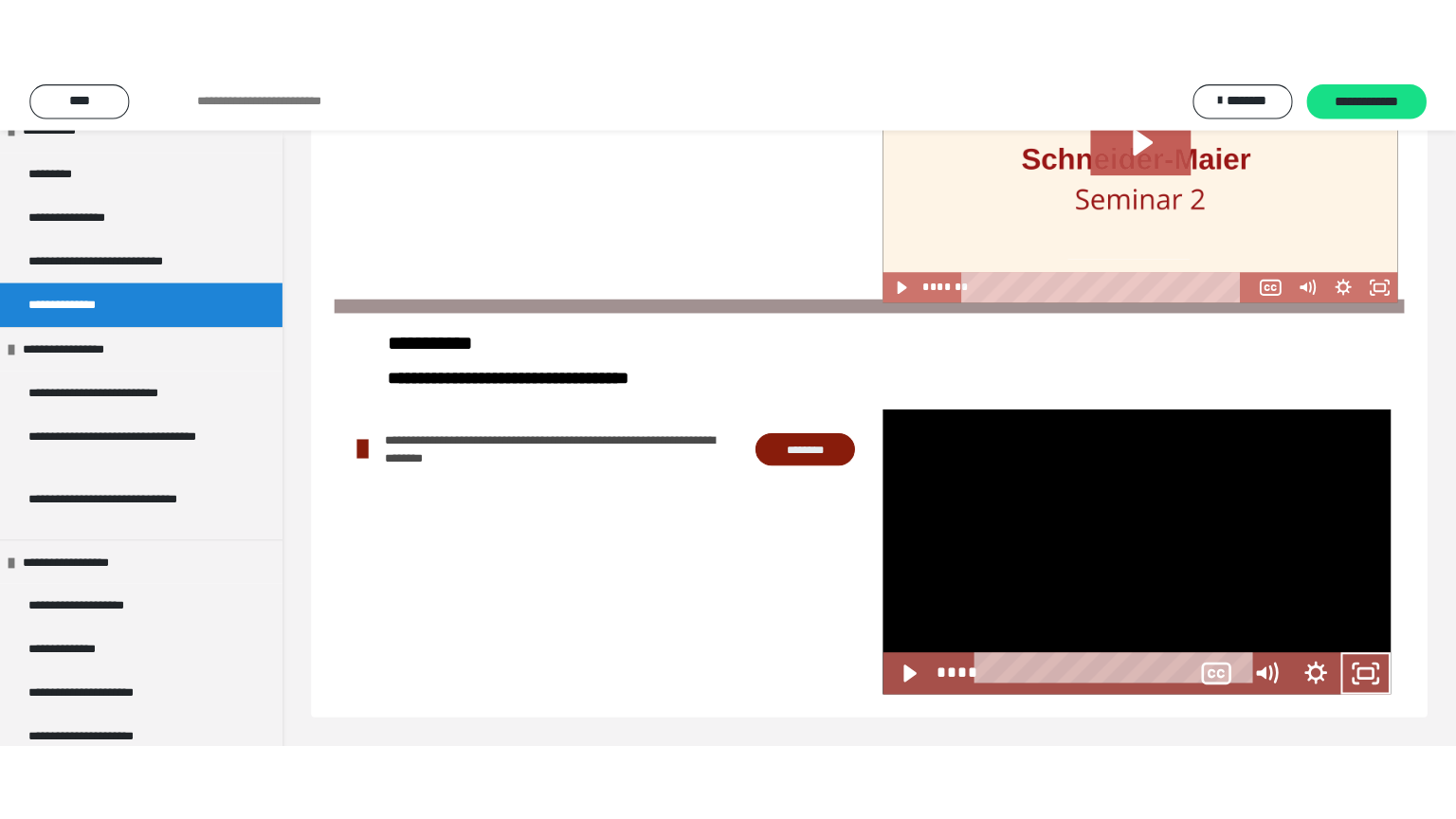 scroll, scrollTop: 632, scrollLeft: 0, axis: vertical 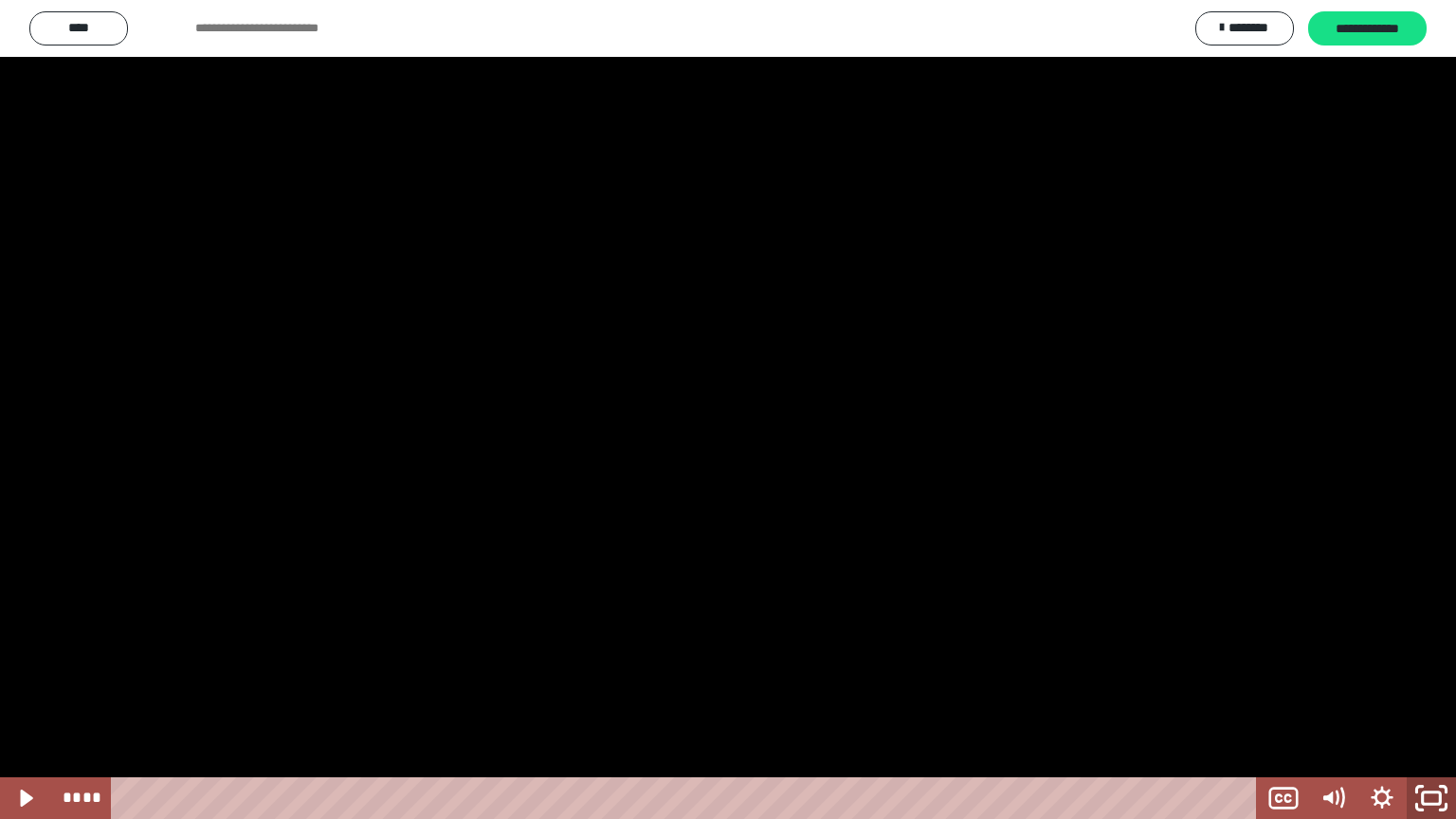 click 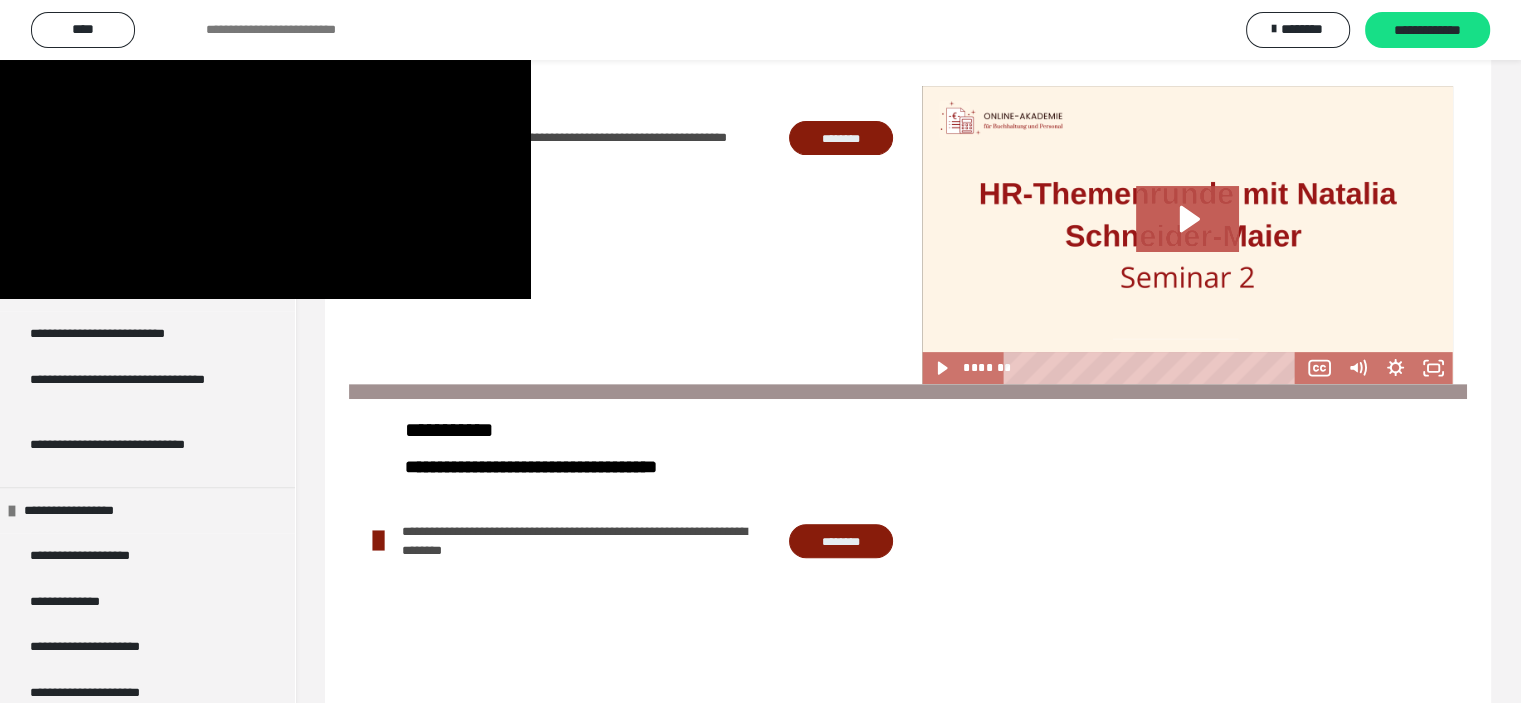 scroll, scrollTop: 0, scrollLeft: 114, axis: horizontal 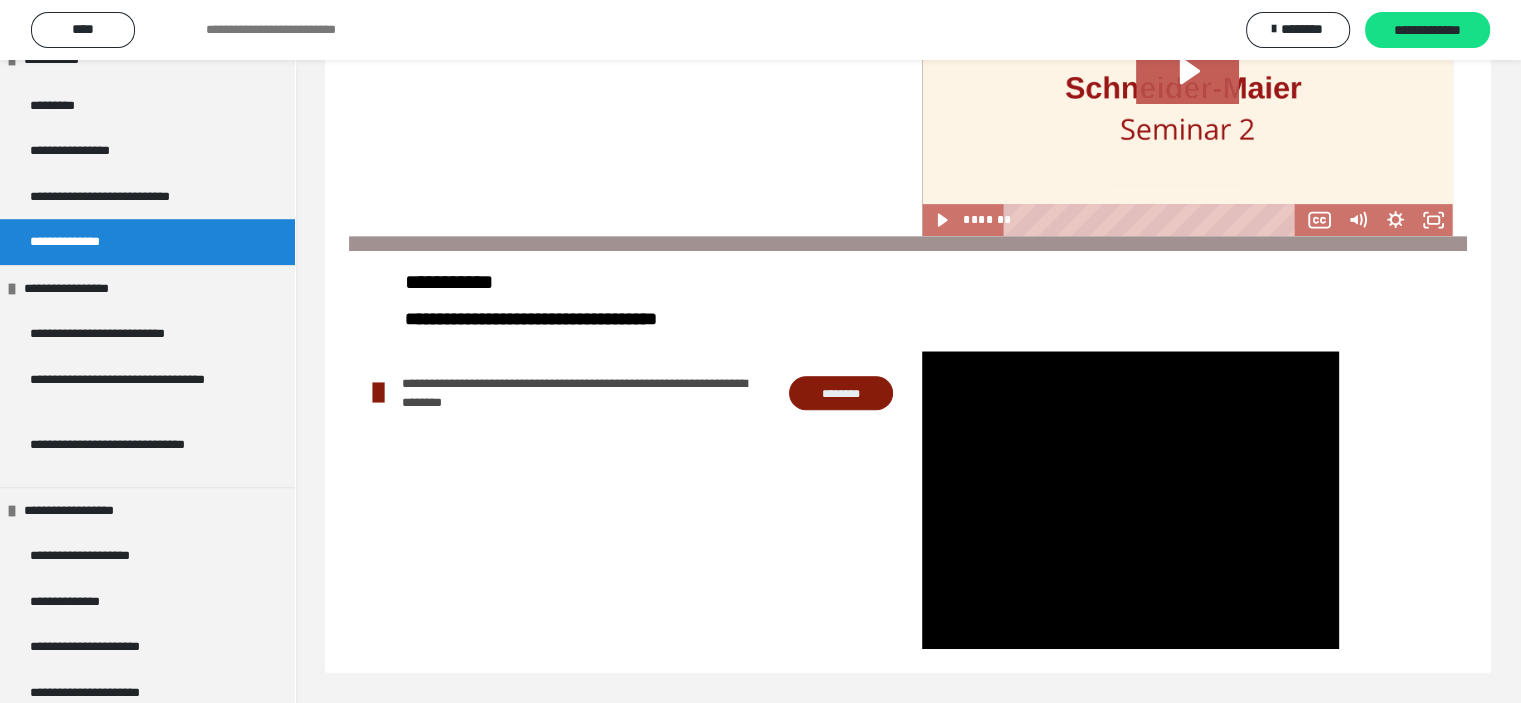 click on "**********" at bounding box center [1187, 500] 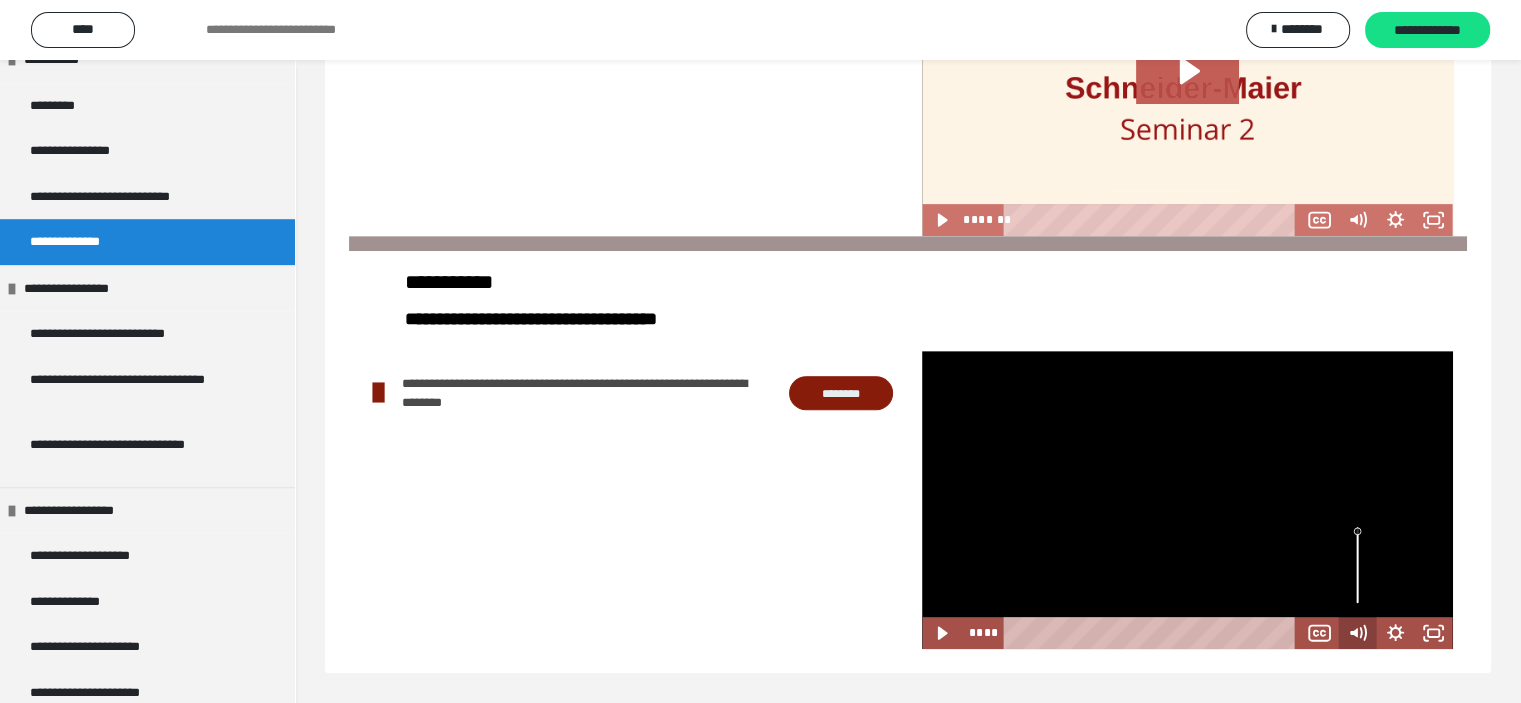 scroll, scrollTop: 0, scrollLeft: 0, axis: both 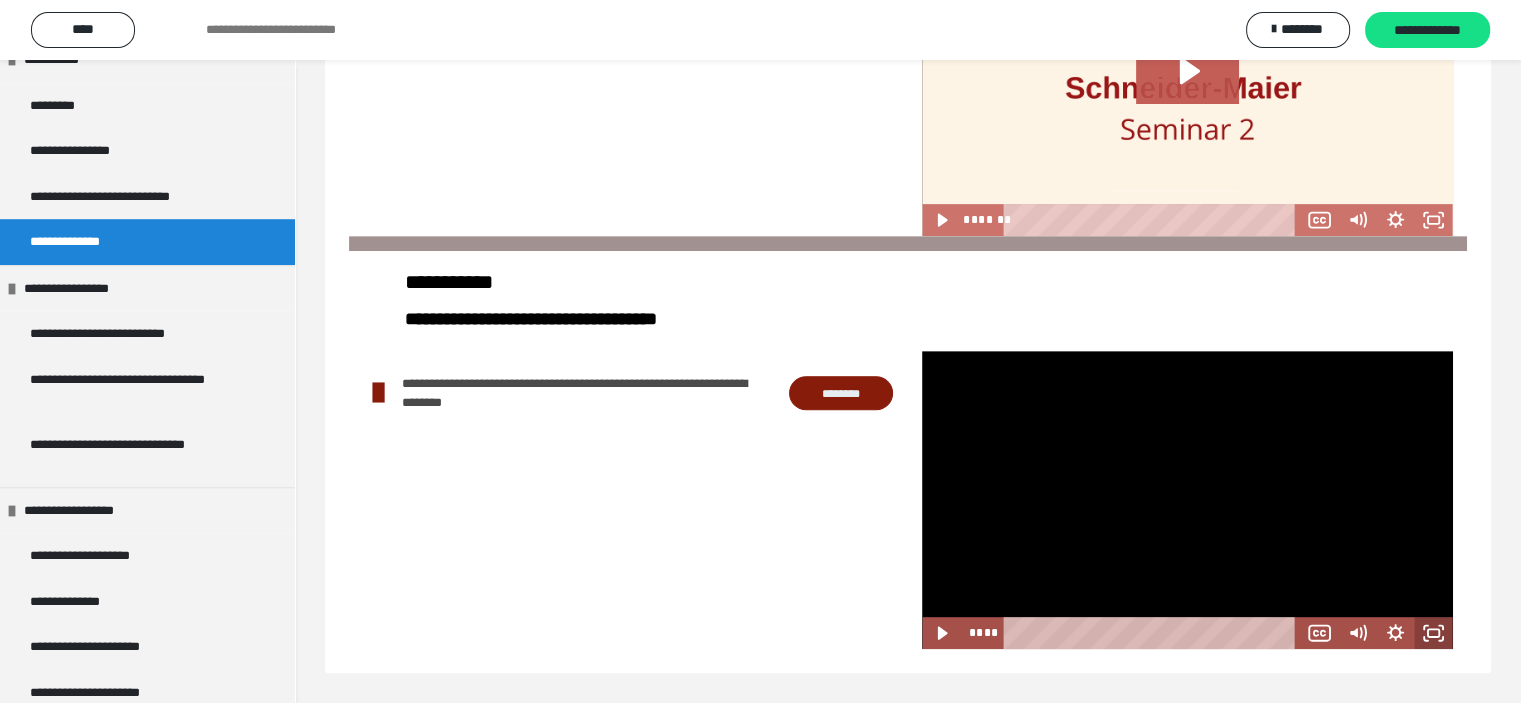 click 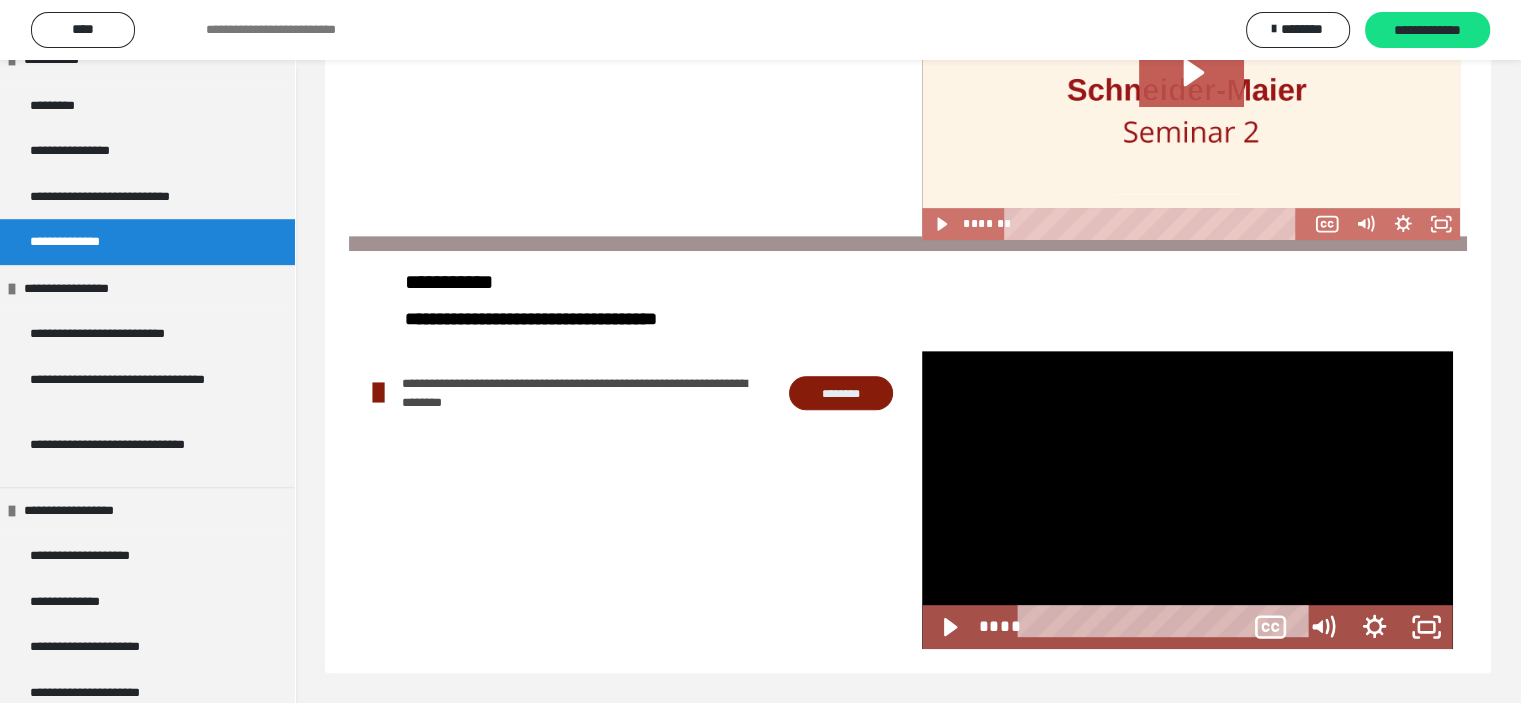scroll, scrollTop: 667, scrollLeft: 0, axis: vertical 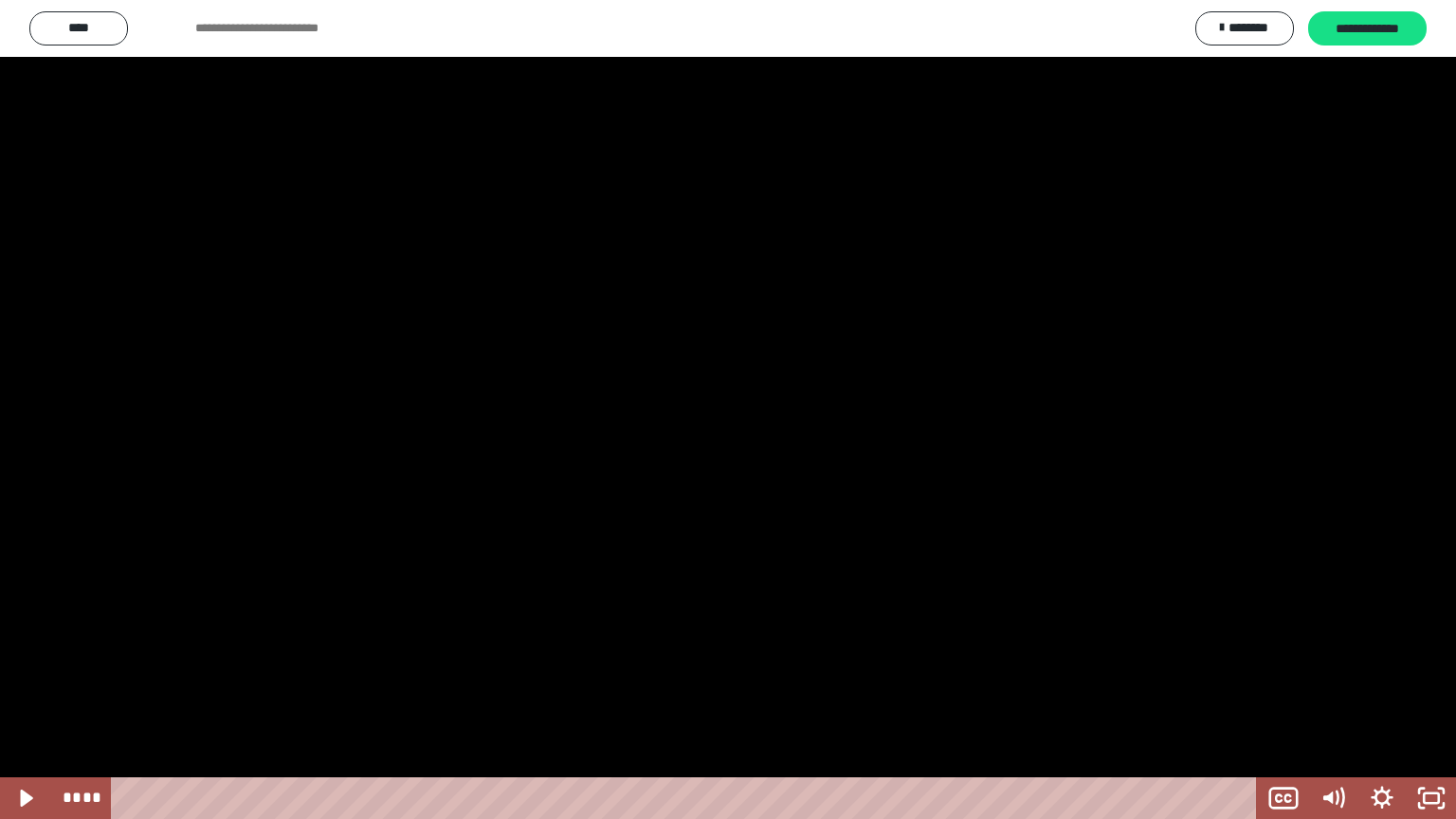 click at bounding box center (728, 410) 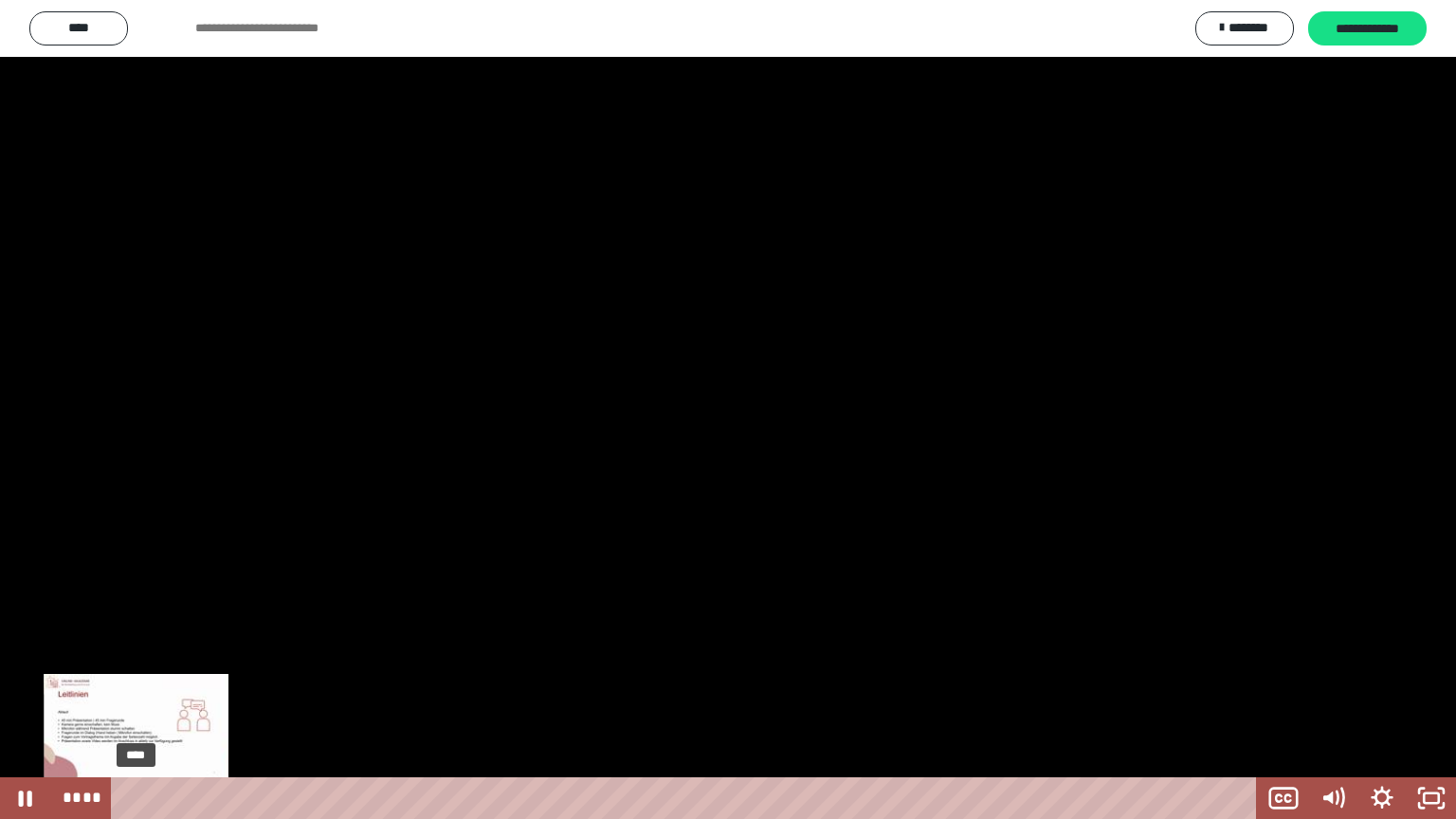 click on "****" at bounding box center (687, 798) 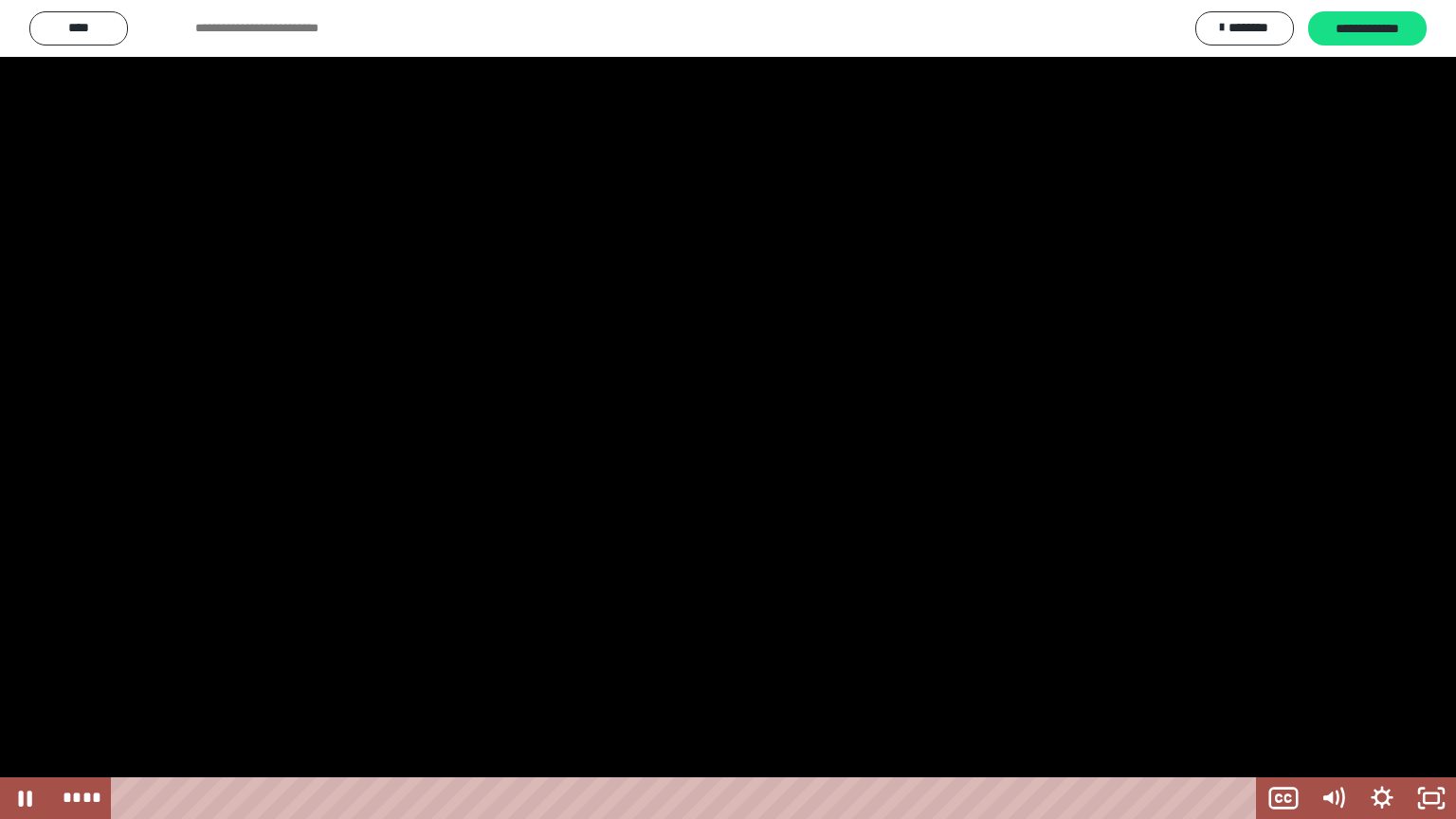 click at bounding box center [728, 410] 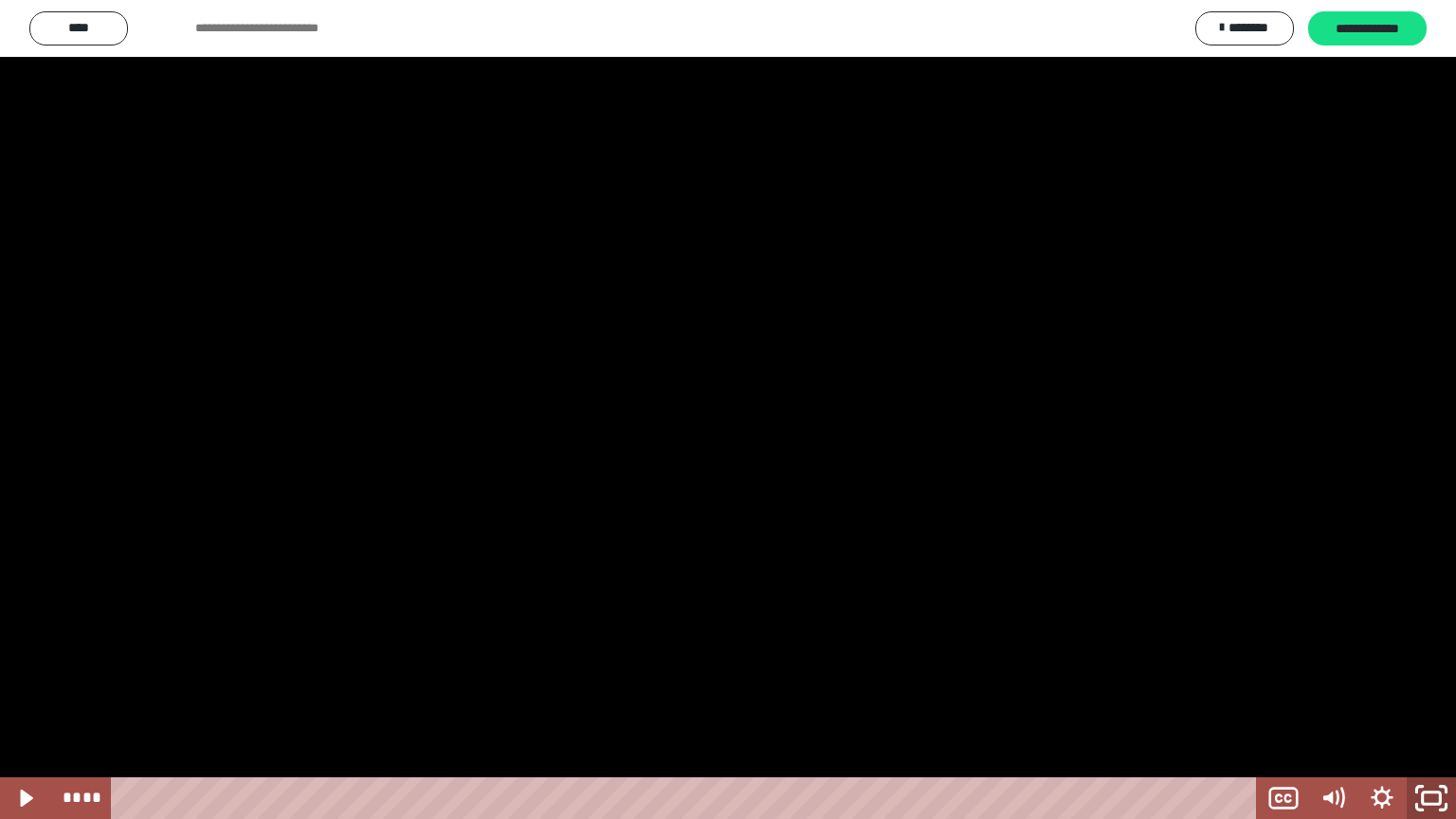 drag, startPoint x: 1442, startPoint y: 795, endPoint x: 1412, endPoint y: 230, distance: 565.7959 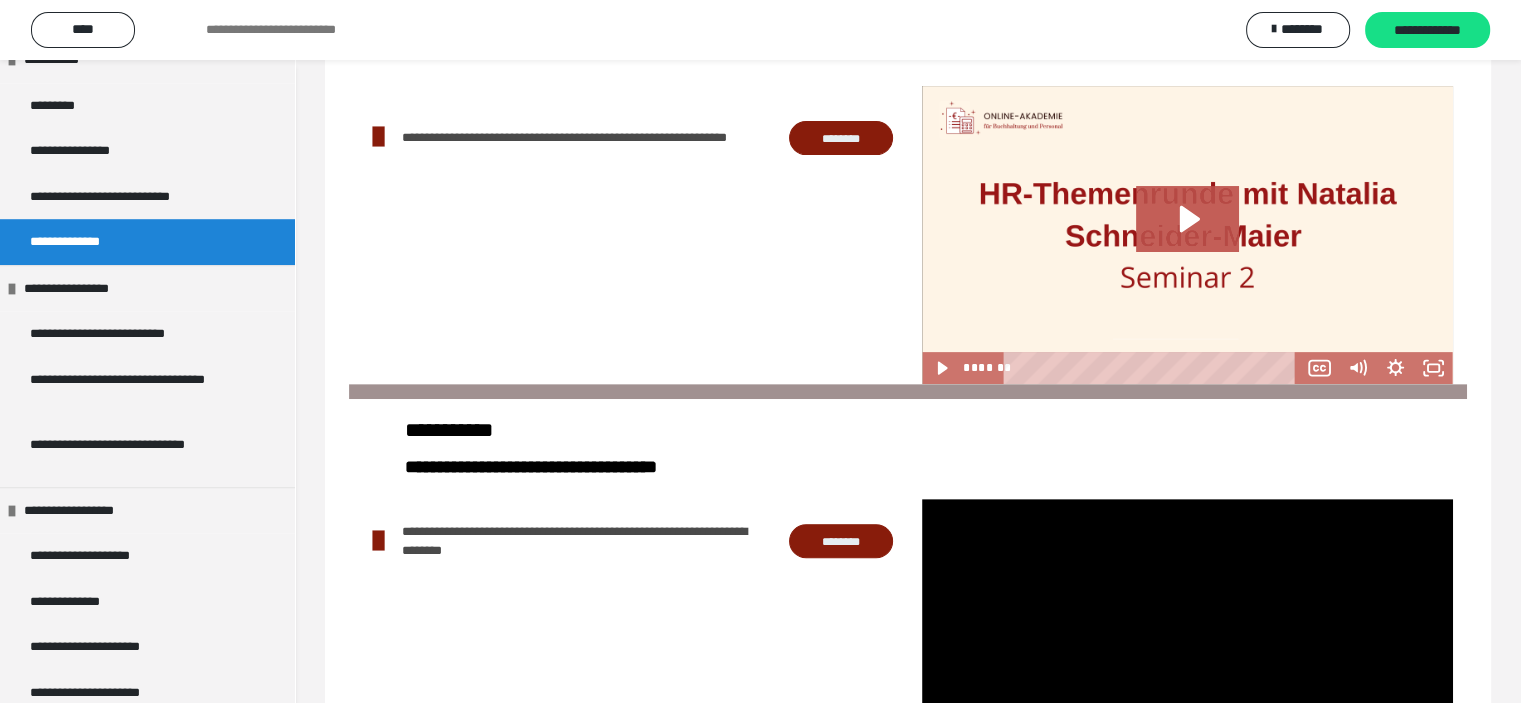 scroll, scrollTop: 815, scrollLeft: 0, axis: vertical 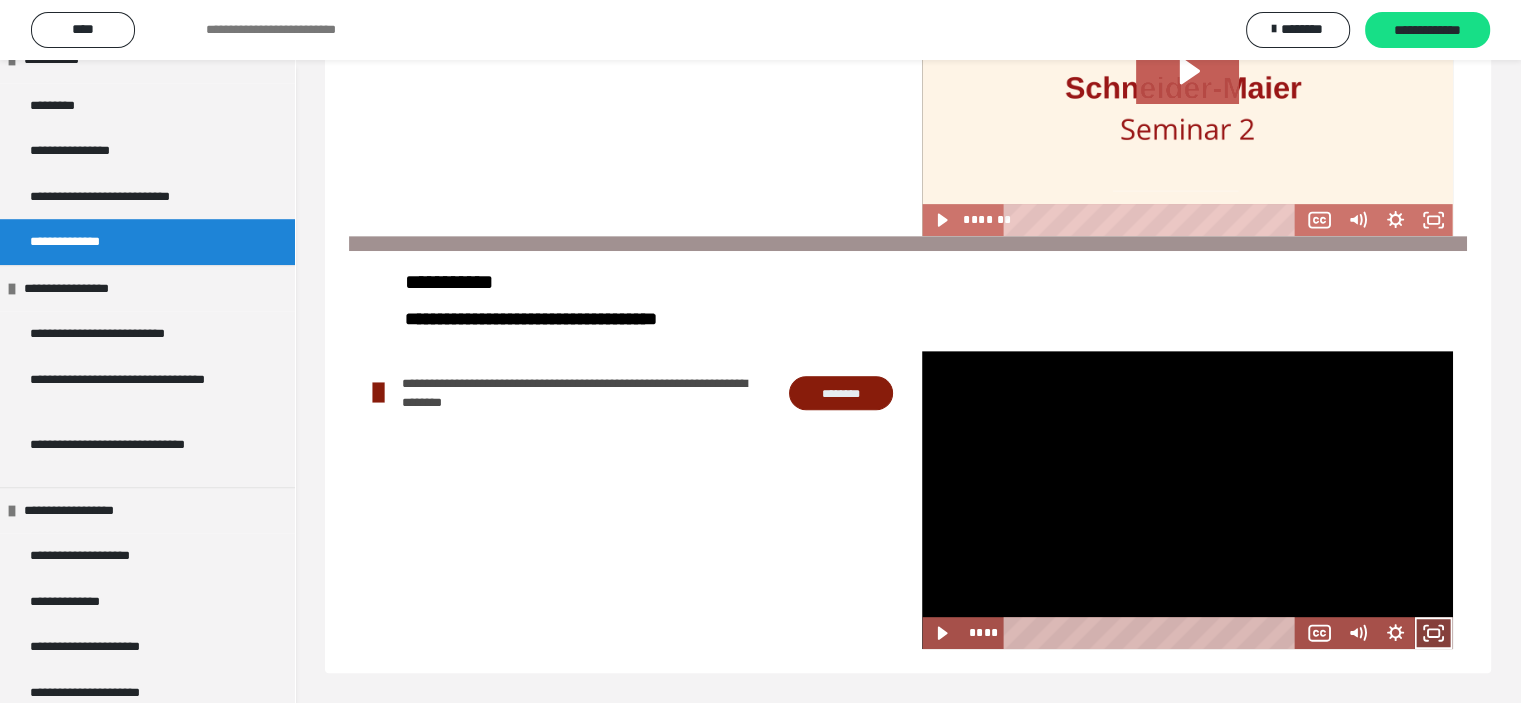 drag, startPoint x: 1423, startPoint y: 627, endPoint x: 1415, endPoint y: 616, distance: 13.601471 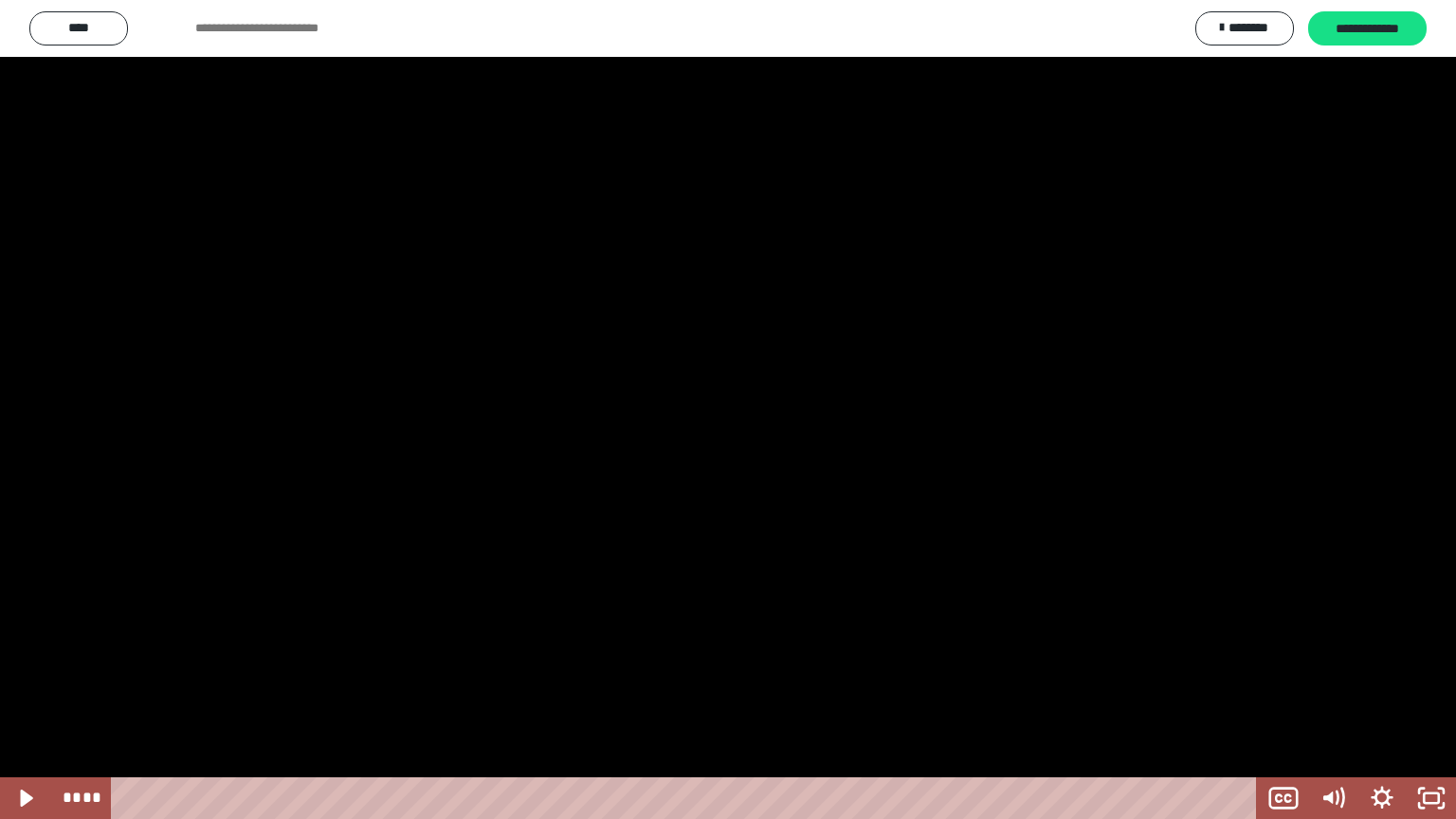 click at bounding box center [728, 410] 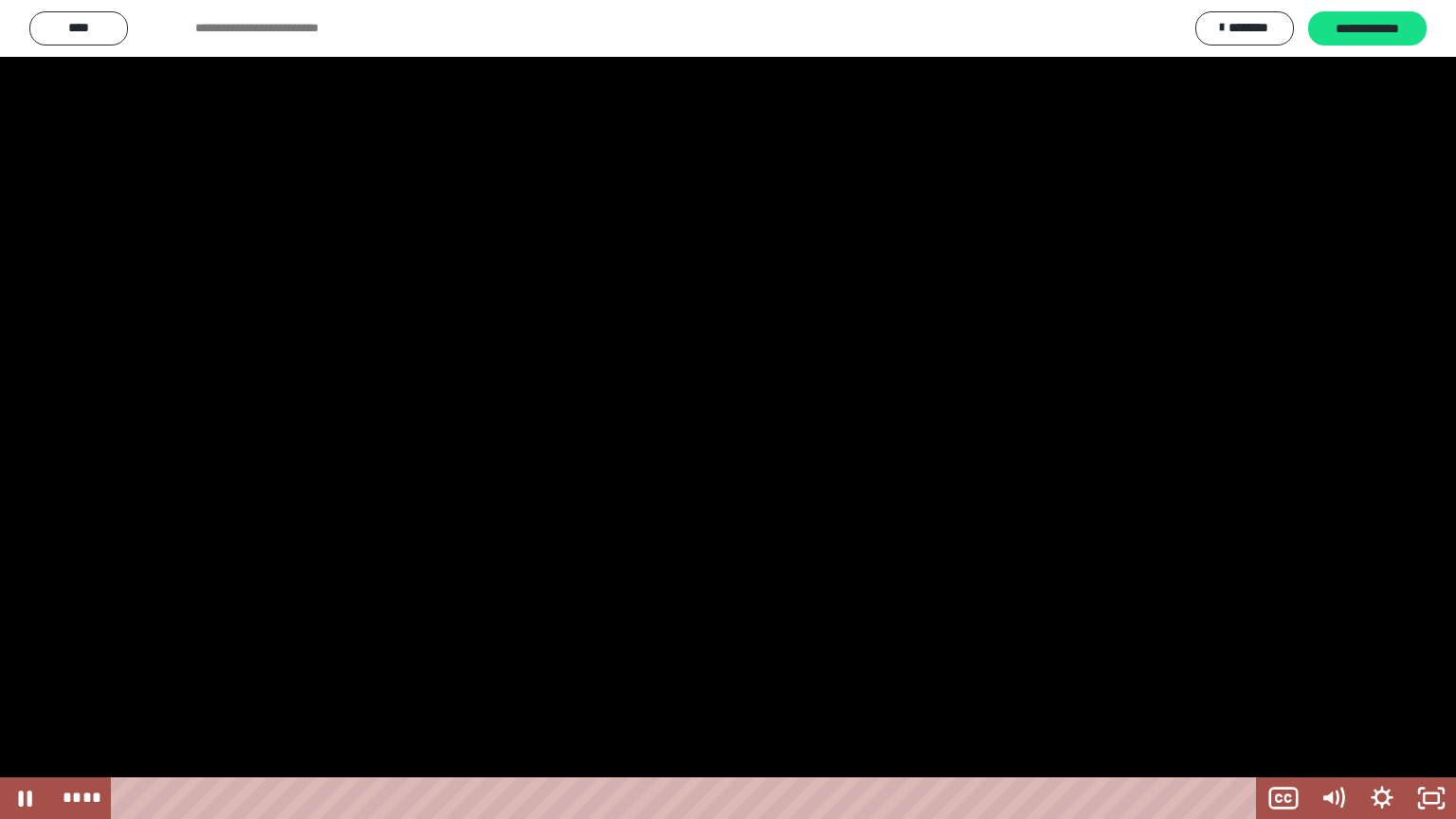 click at bounding box center [728, 410] 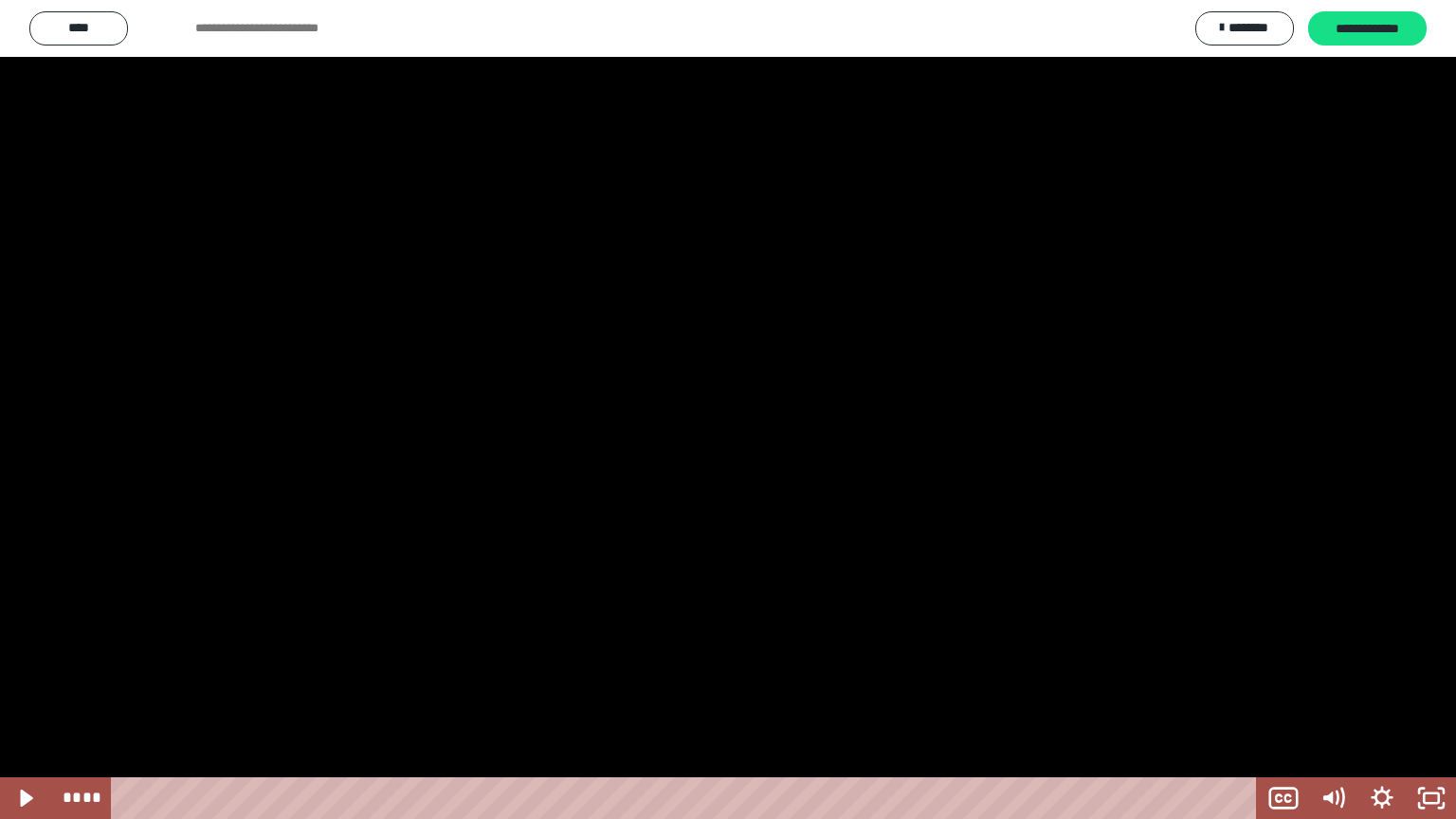 click at bounding box center (728, 410) 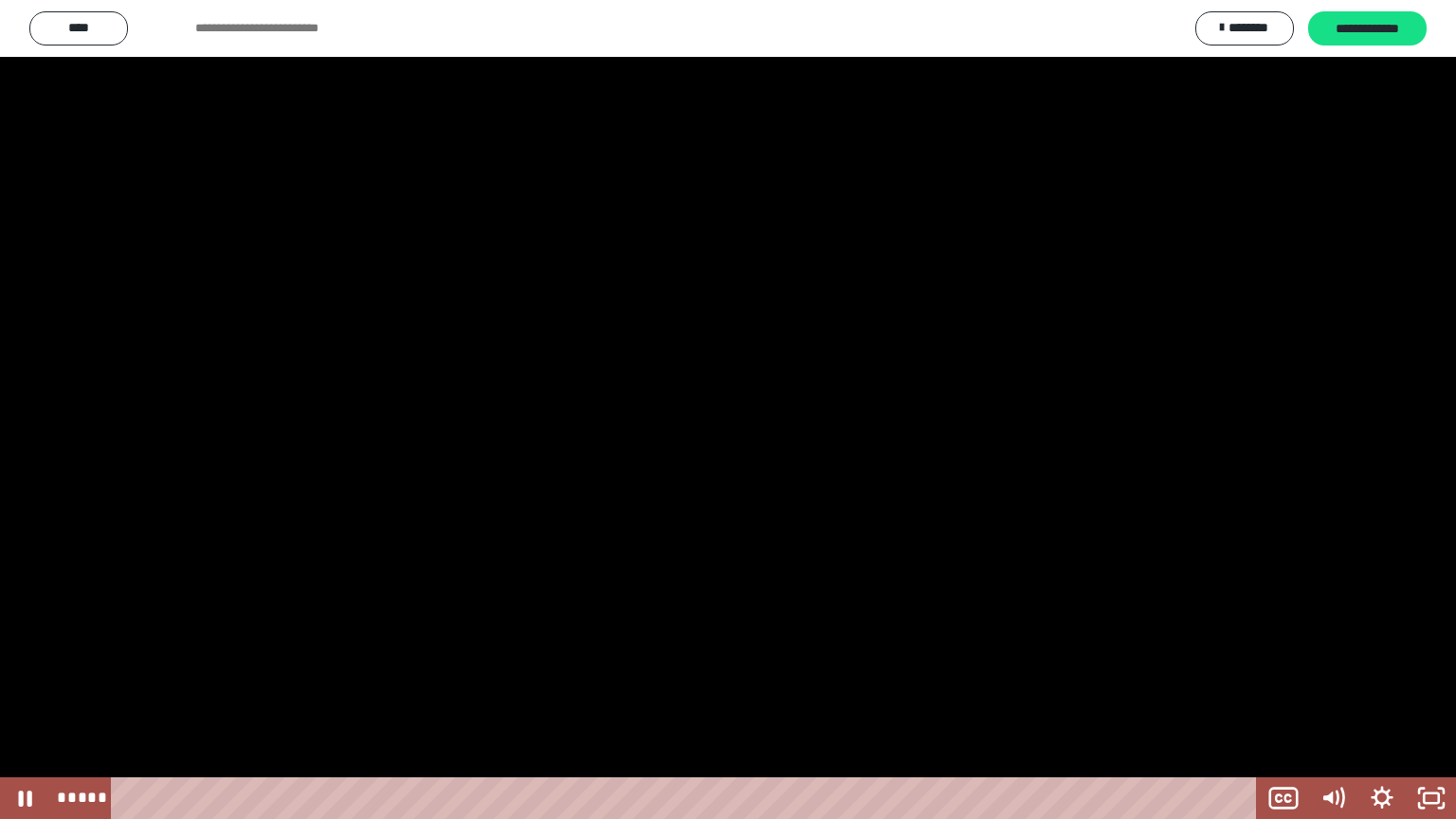 click at bounding box center [728, 410] 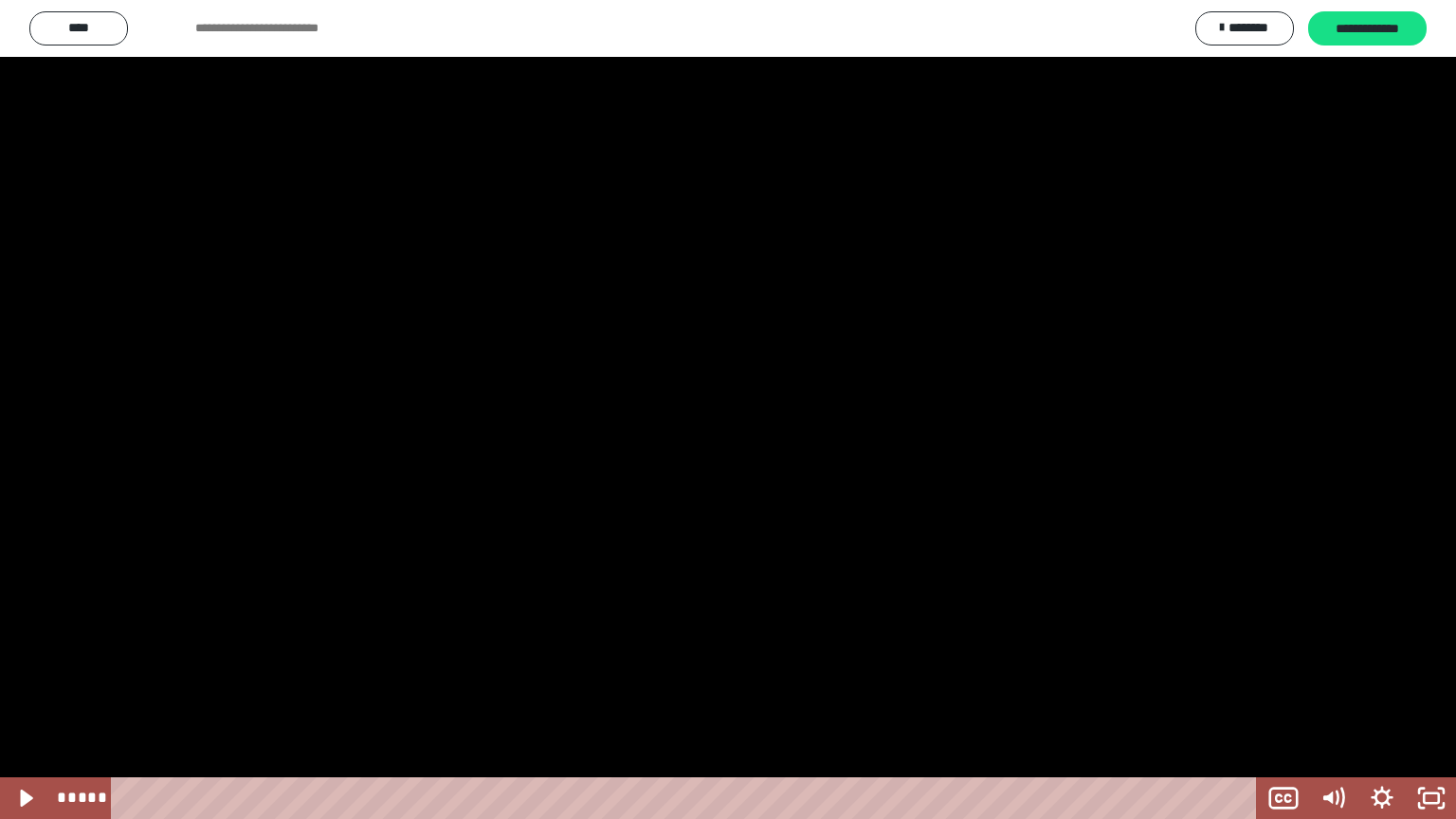 click at bounding box center (728, 410) 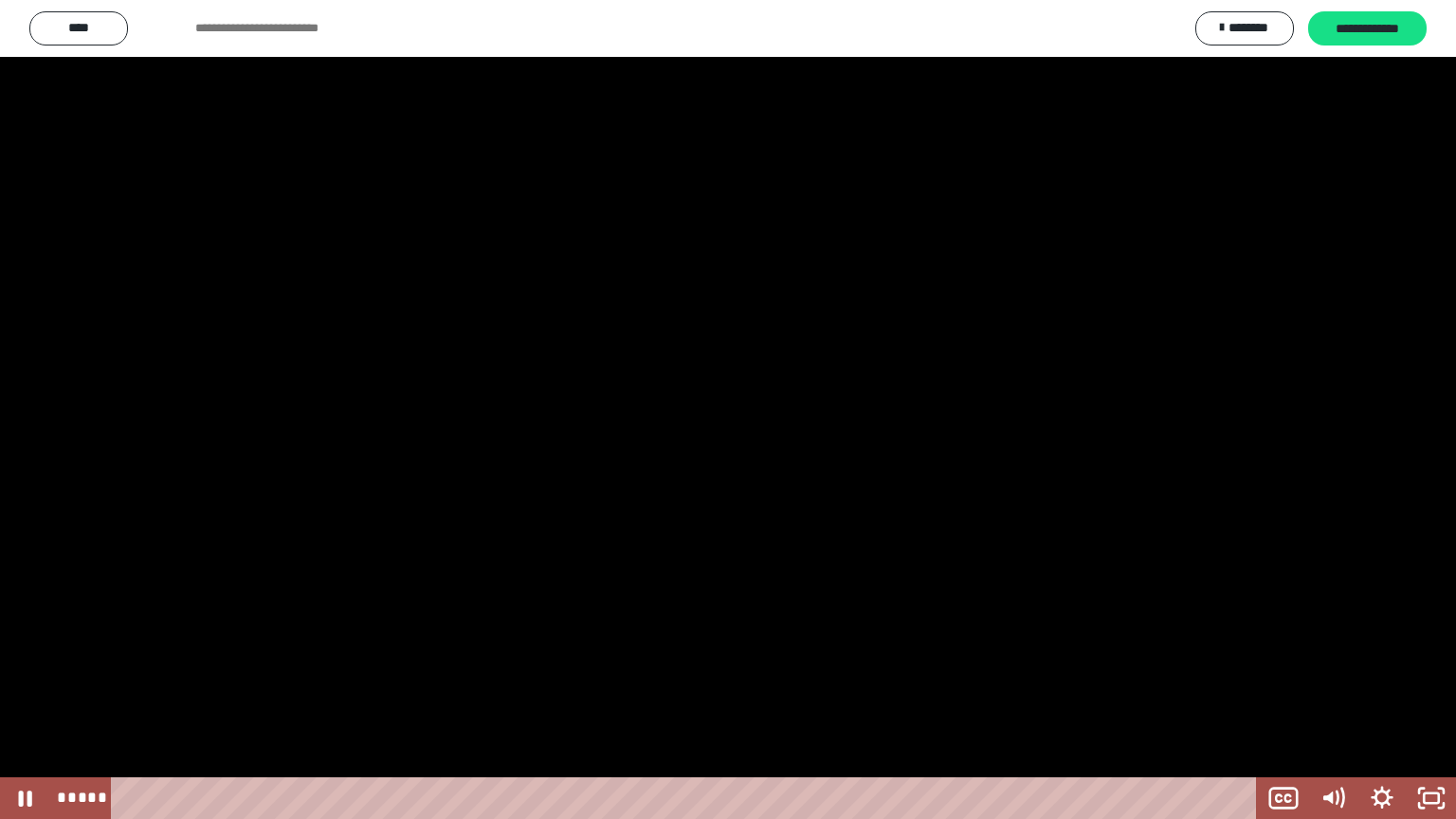 click at bounding box center (728, 410) 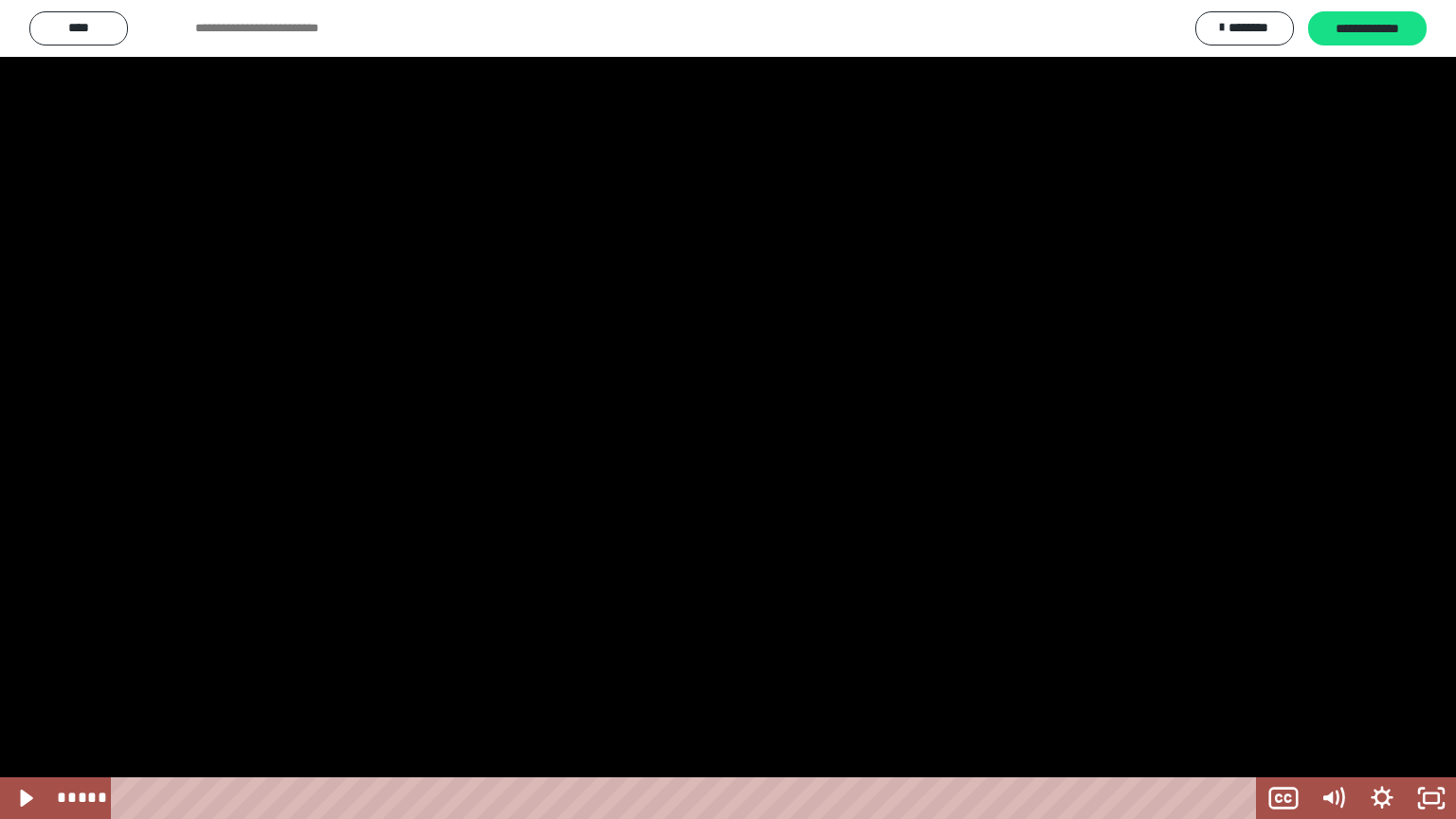 click at bounding box center (728, 410) 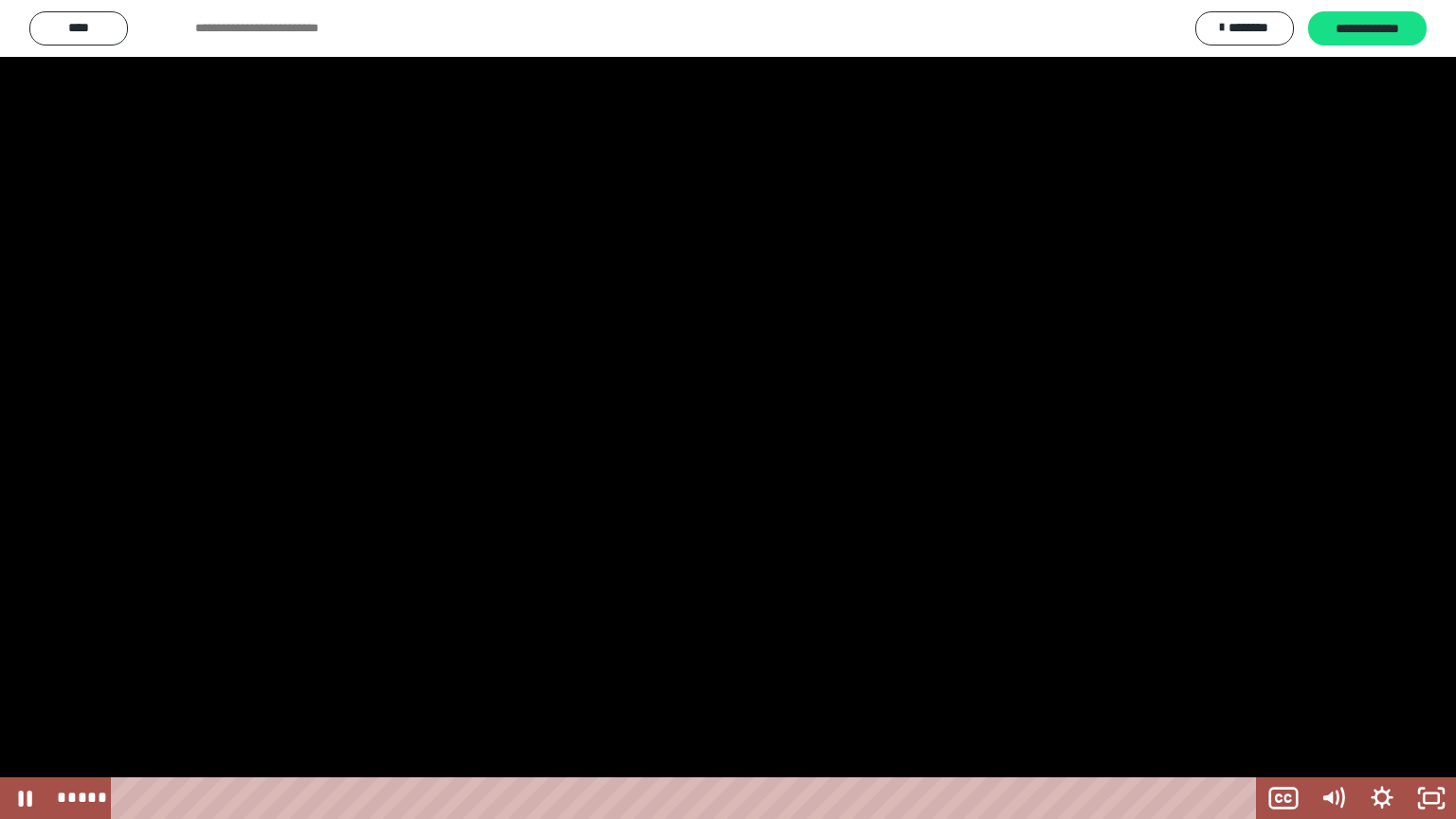 click at bounding box center (728, 410) 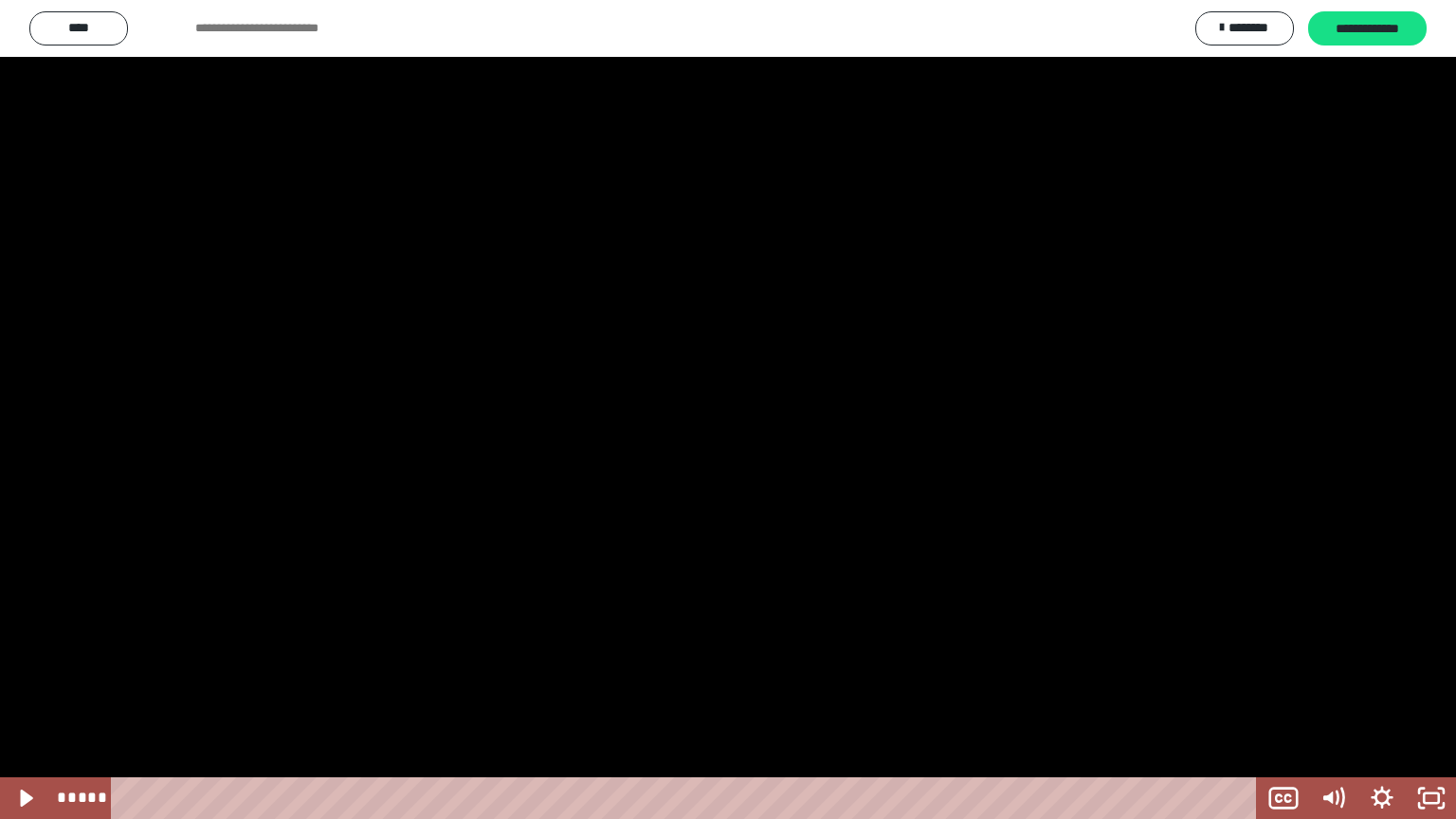 click at bounding box center (728, 410) 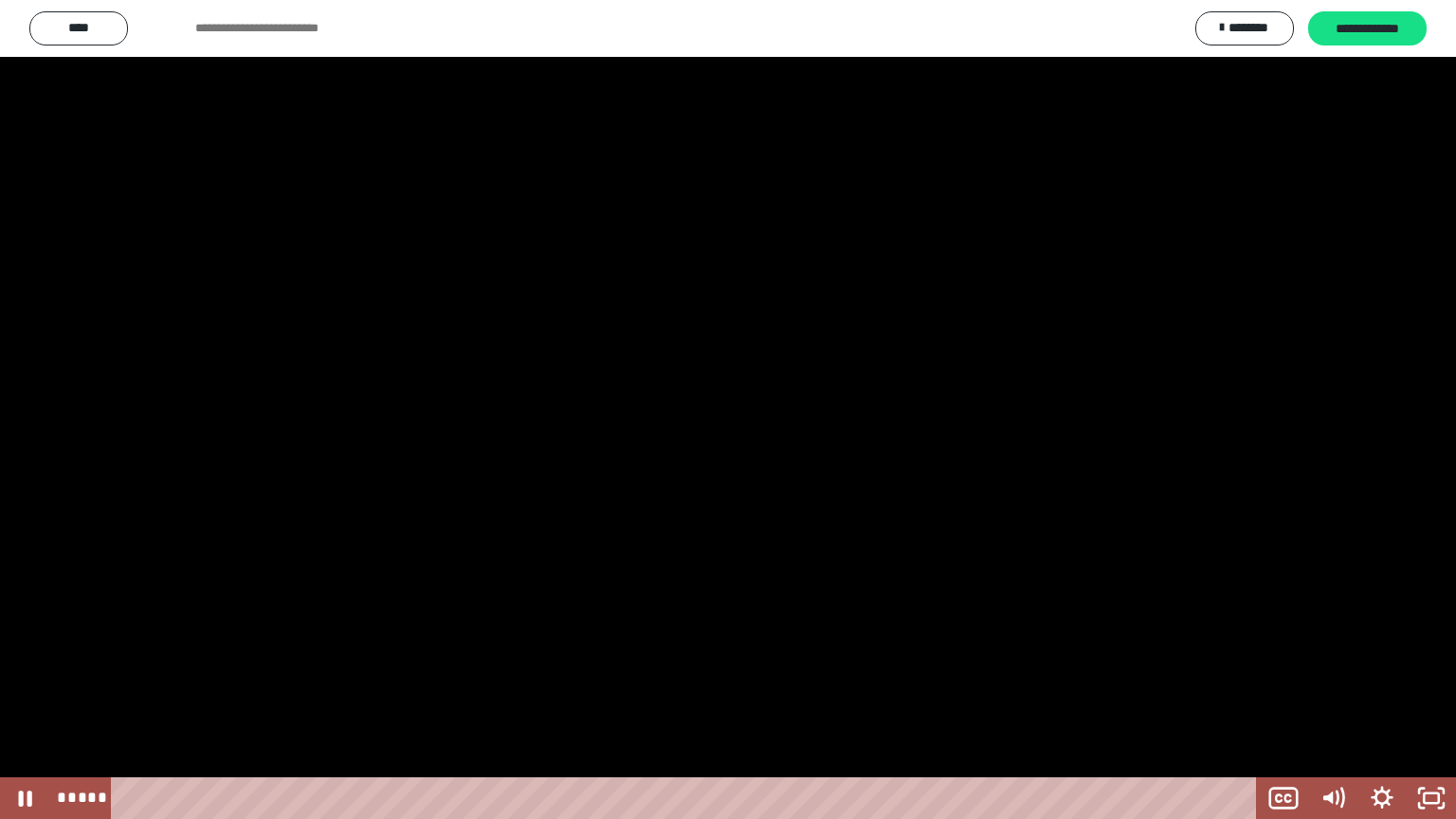 click at bounding box center (728, 410) 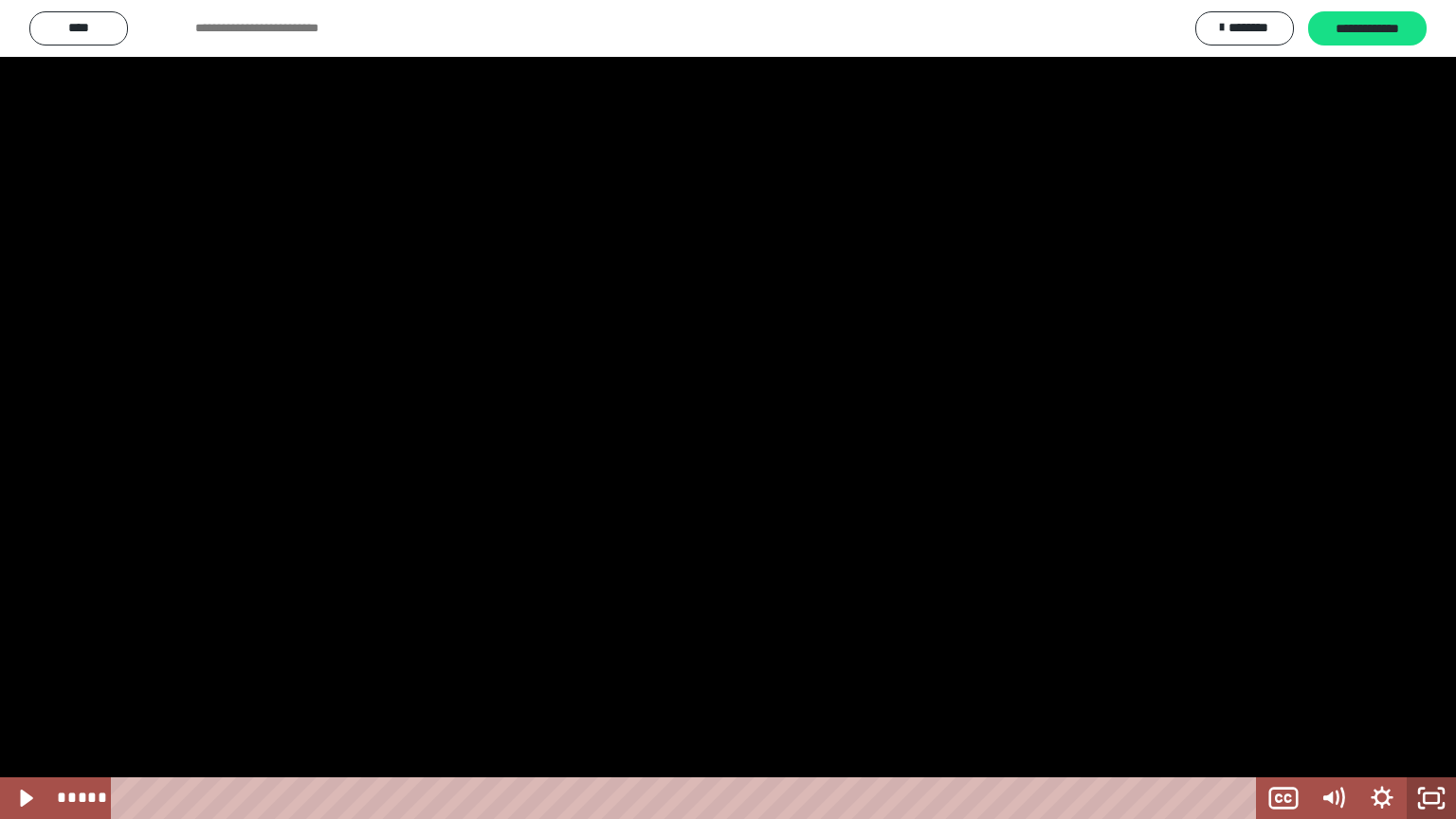drag, startPoint x: 1422, startPoint y: 796, endPoint x: 1409, endPoint y: 787, distance: 15.81139 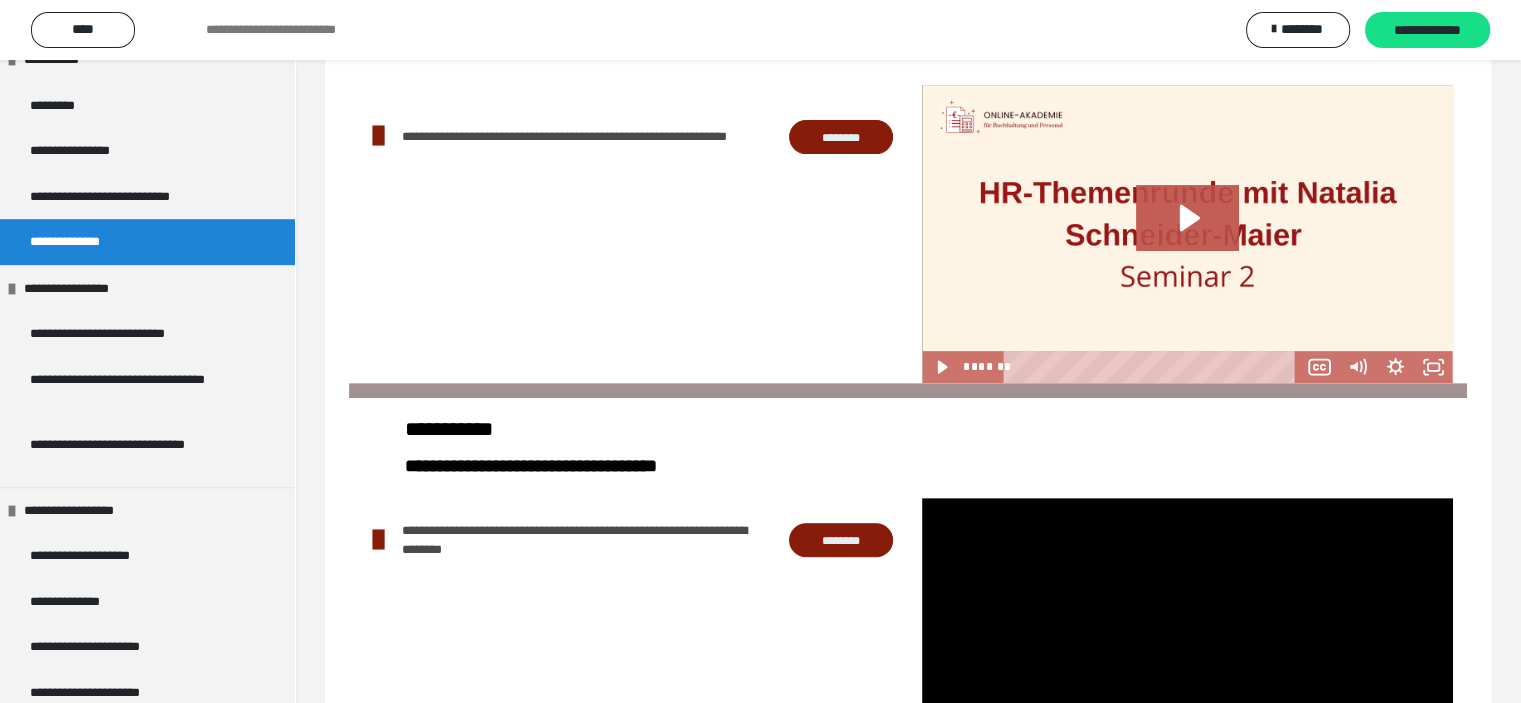 scroll, scrollTop: 815, scrollLeft: 0, axis: vertical 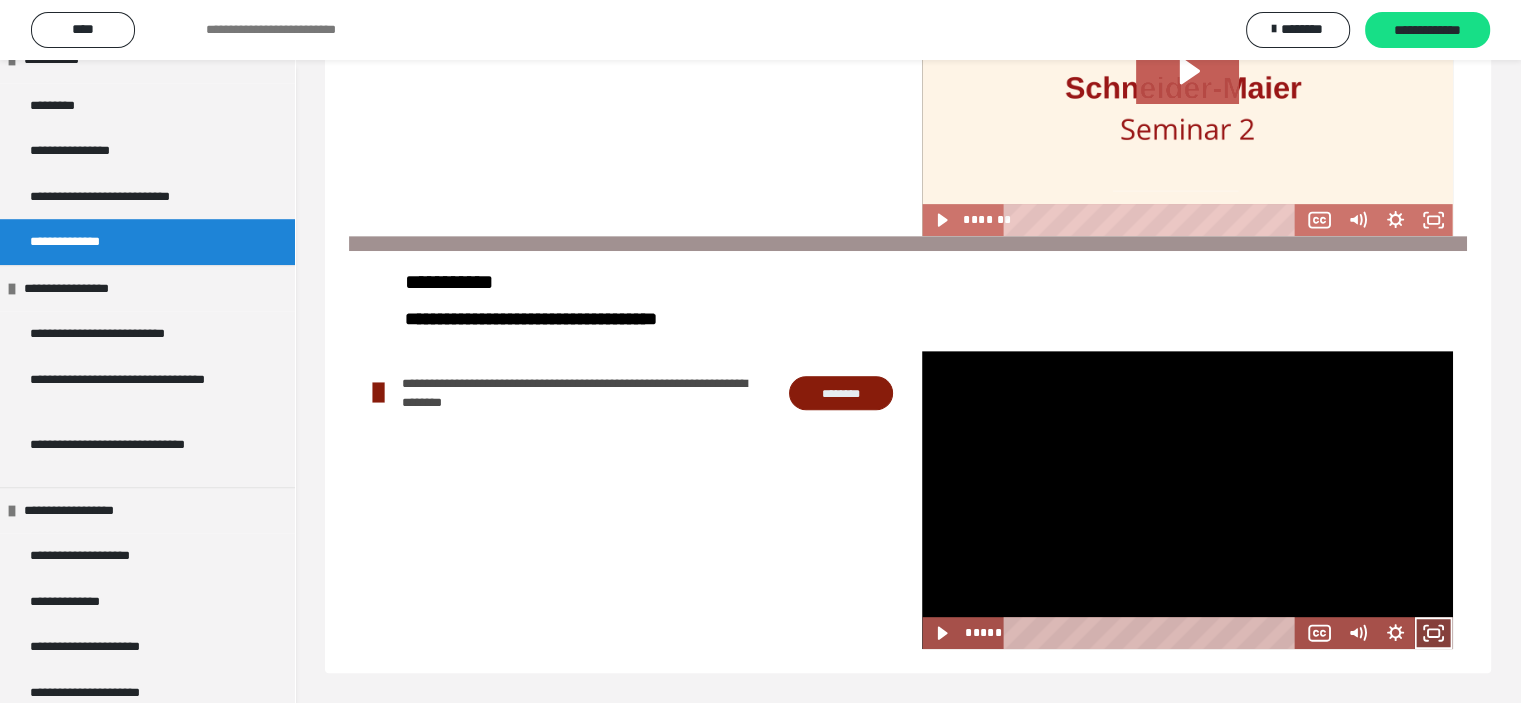 click 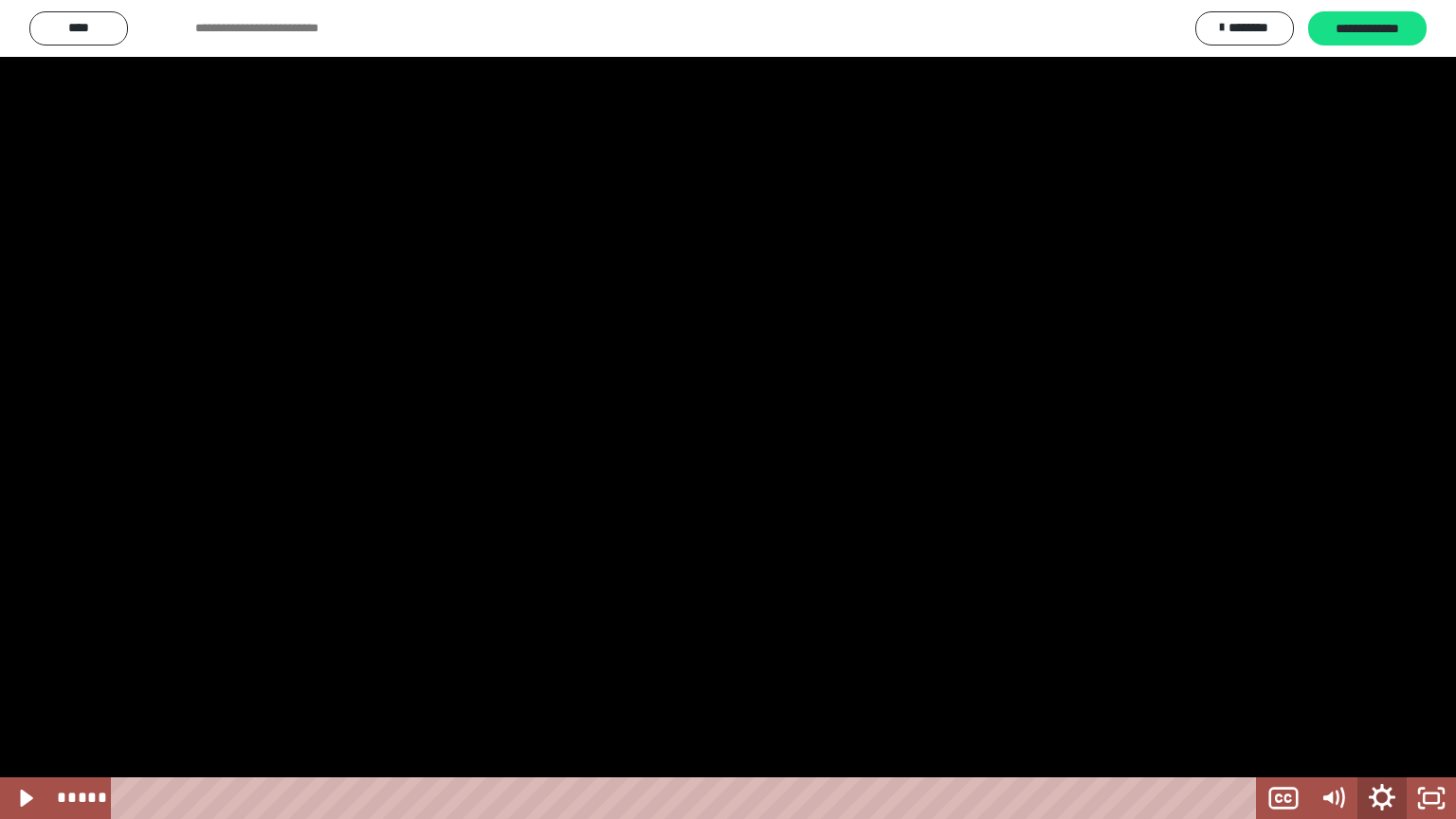 drag, startPoint x: 1405, startPoint y: 813, endPoint x: 997, endPoint y: 682, distance: 428.5149 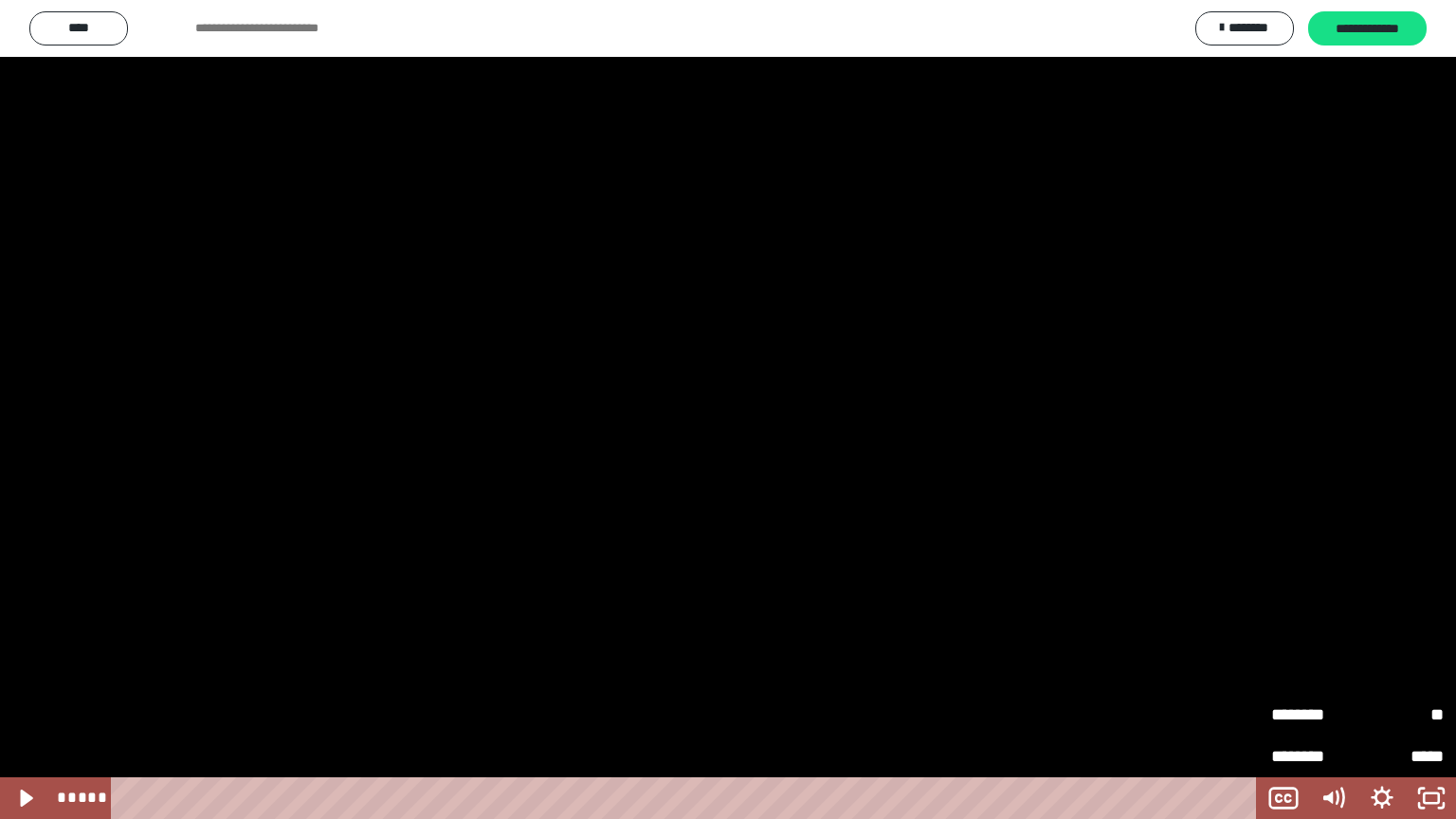 click at bounding box center [728, 410] 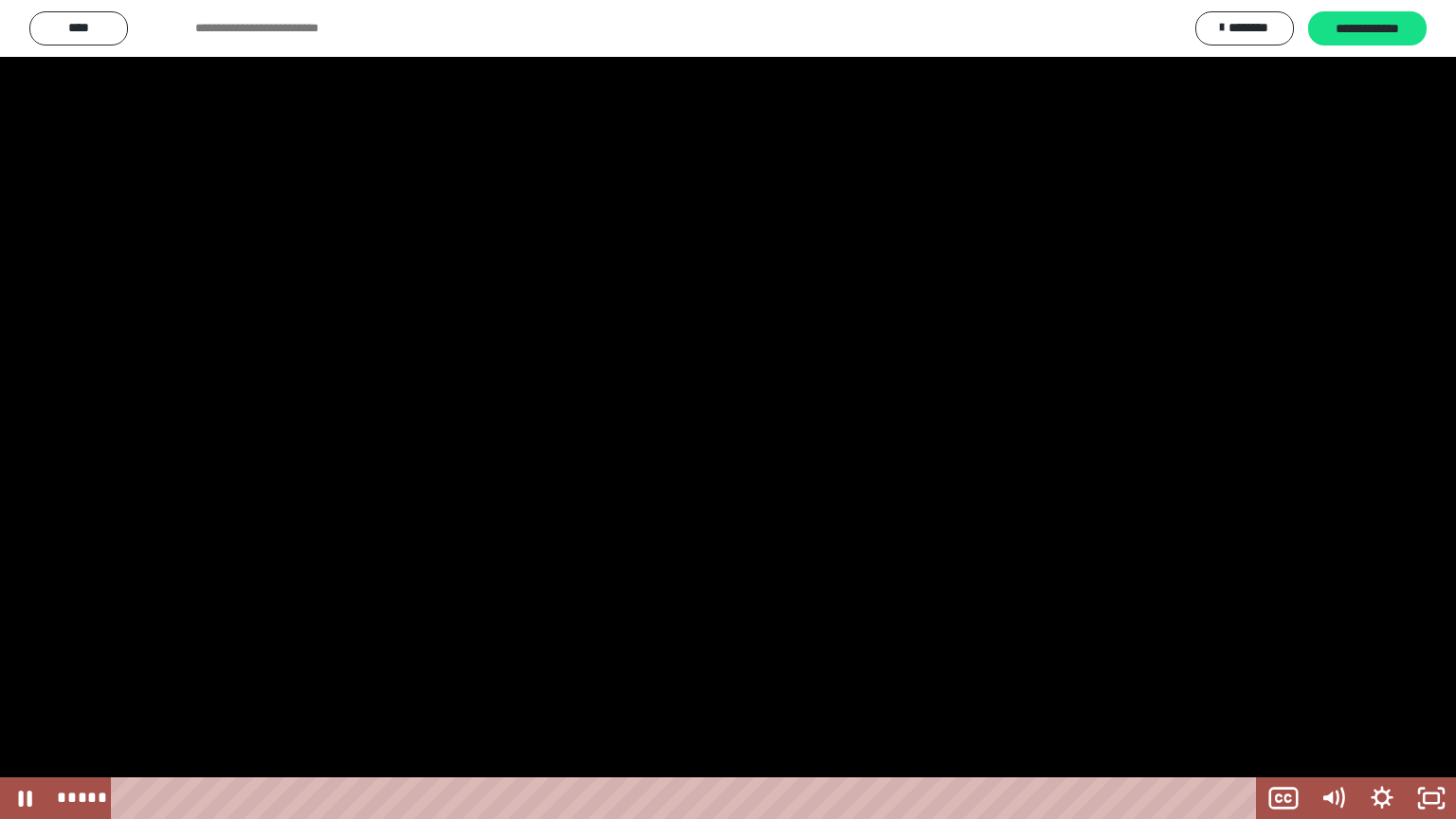 click at bounding box center [728, 410] 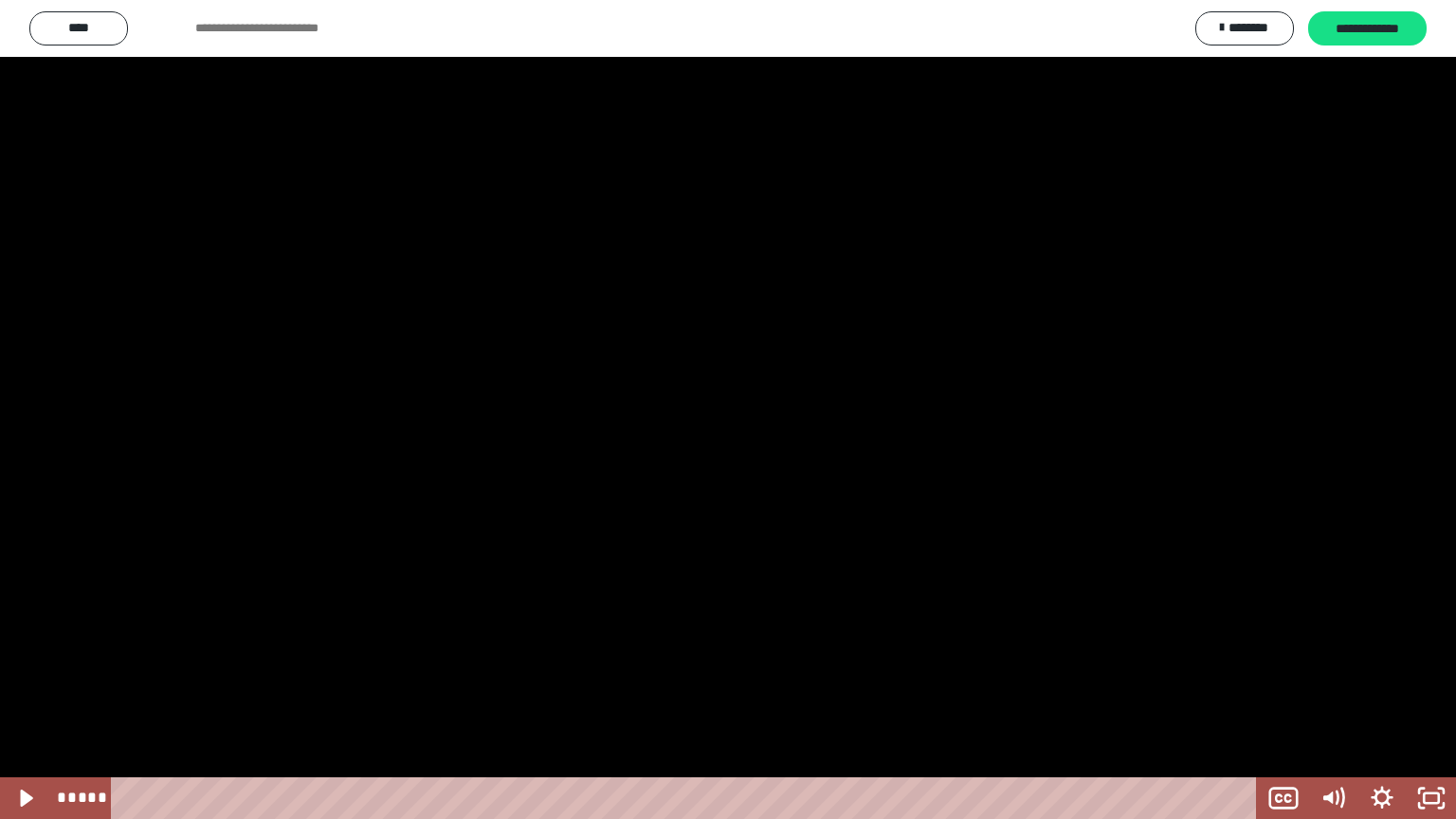 click at bounding box center (728, 410) 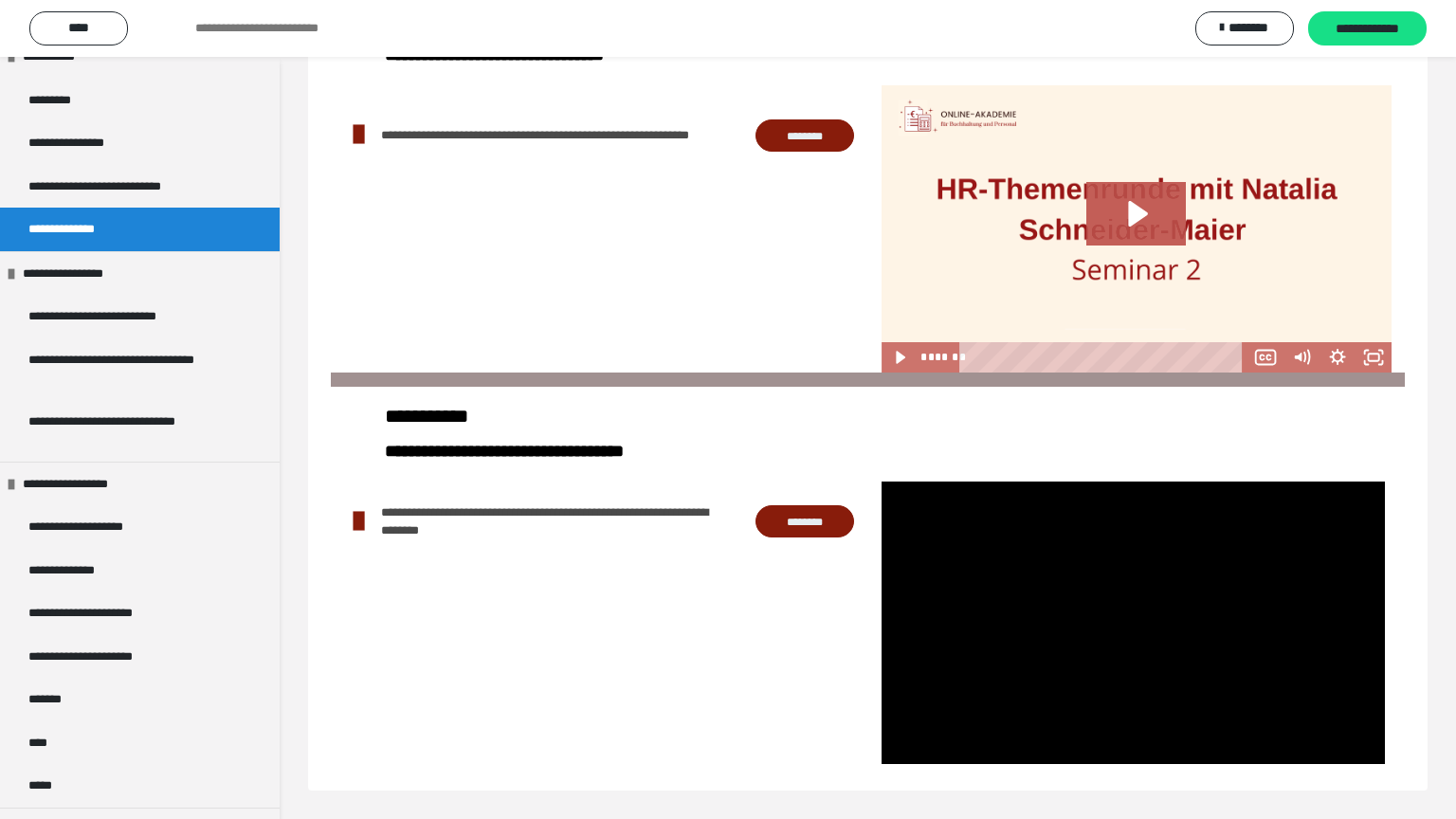 click on "**********" at bounding box center (867, 135) 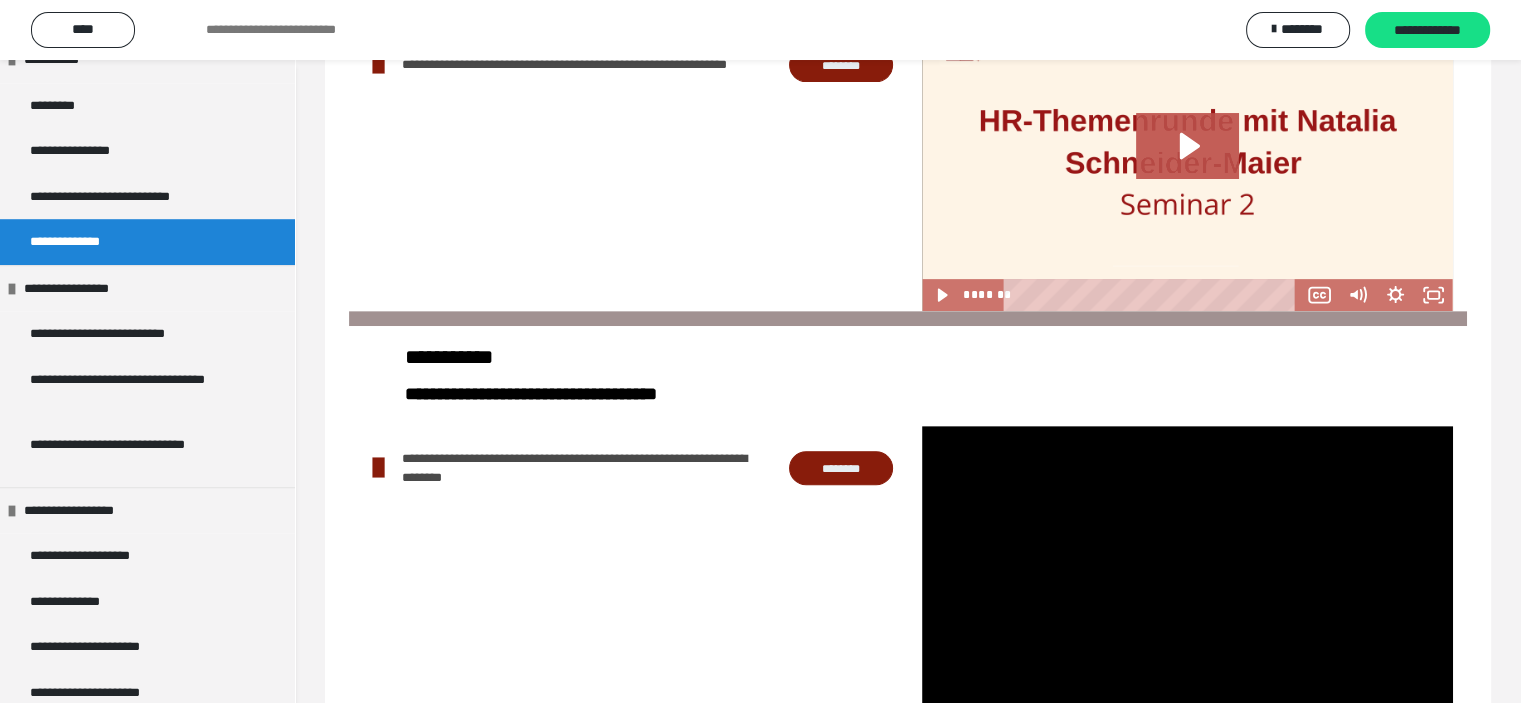 scroll, scrollTop: 815, scrollLeft: 0, axis: vertical 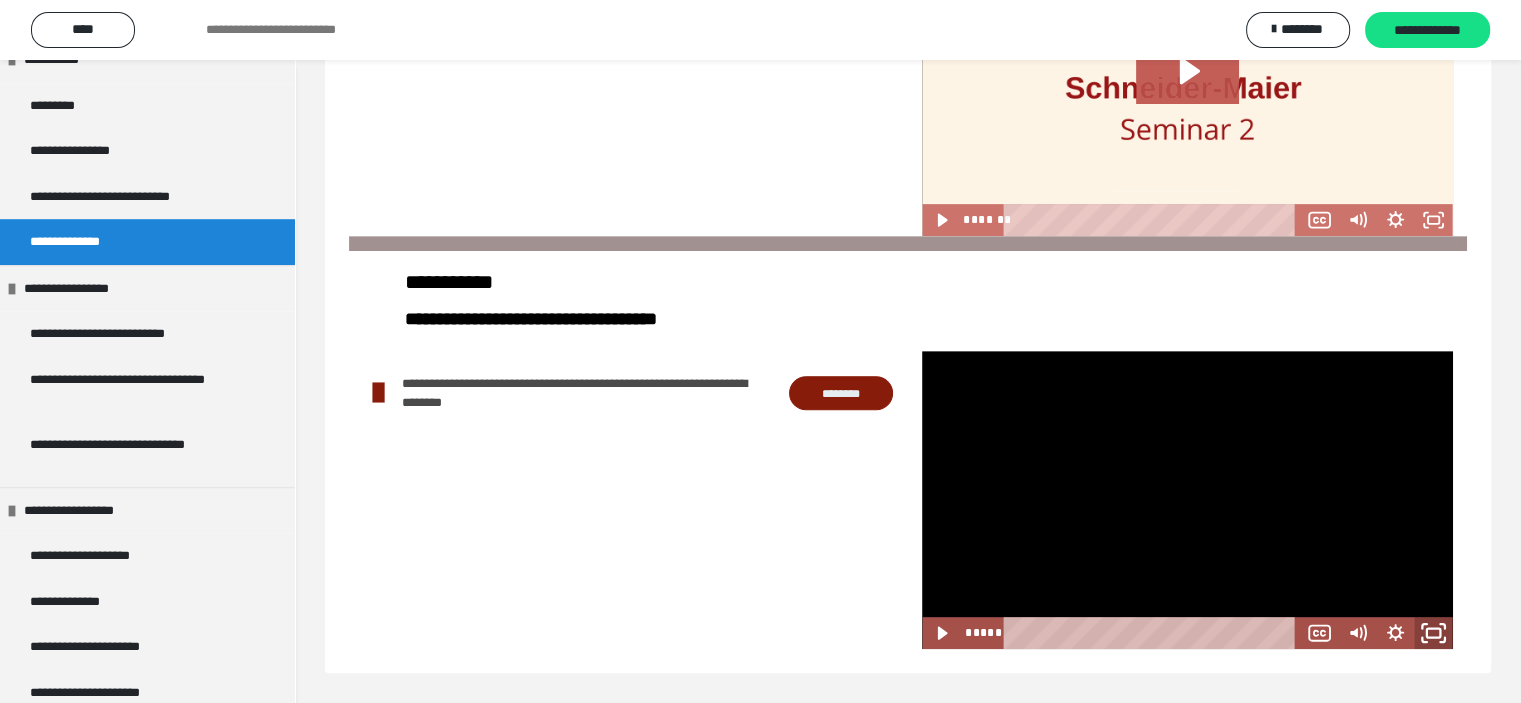 click 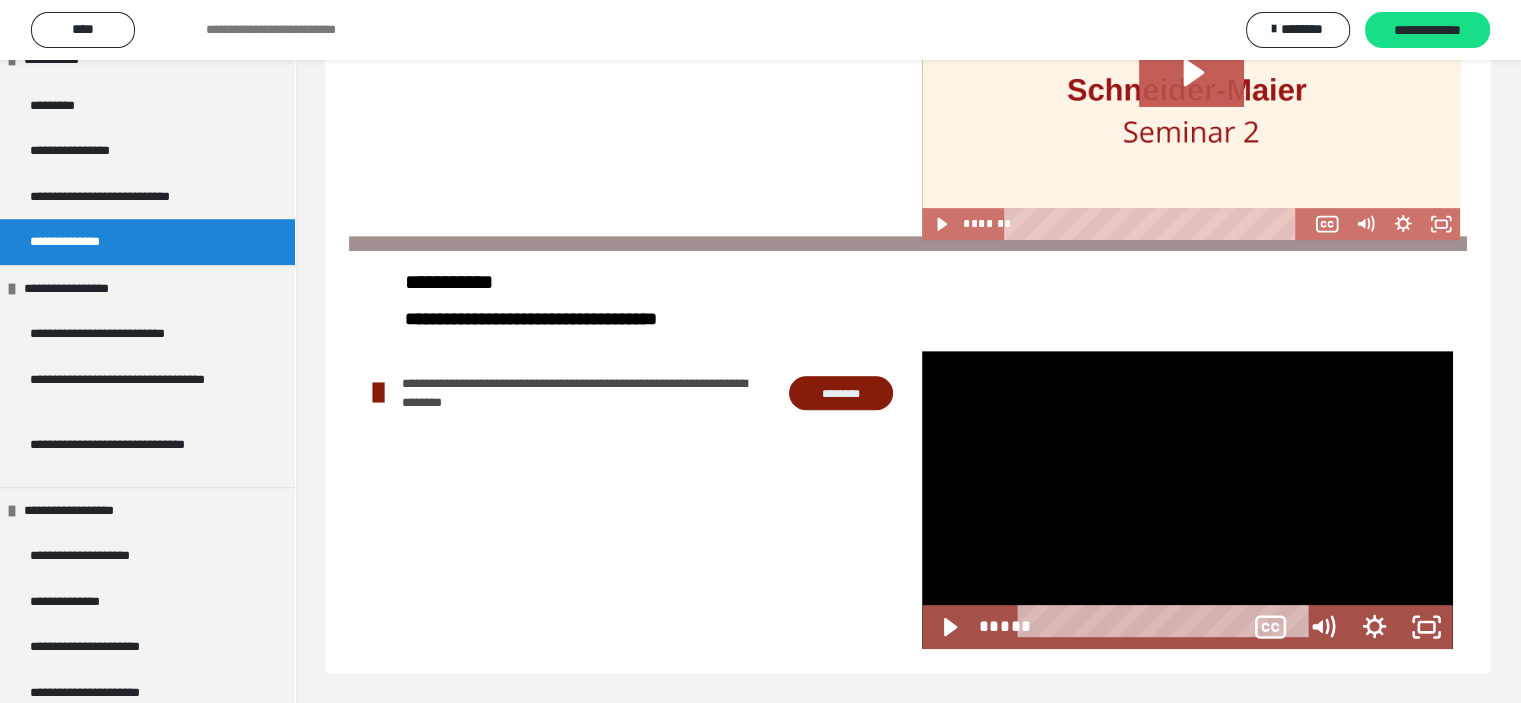 scroll, scrollTop: 667, scrollLeft: 0, axis: vertical 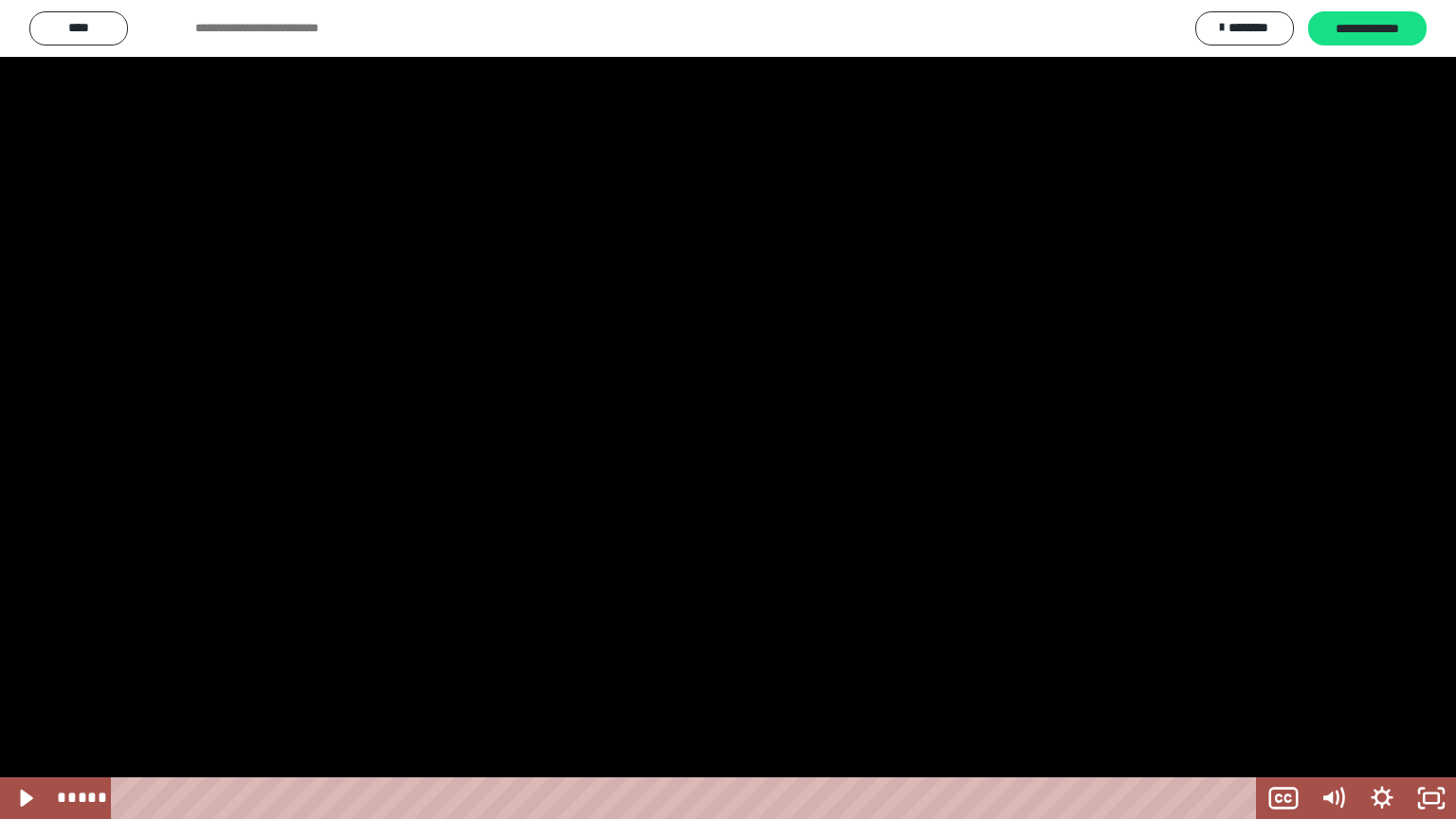 click at bounding box center [728, 410] 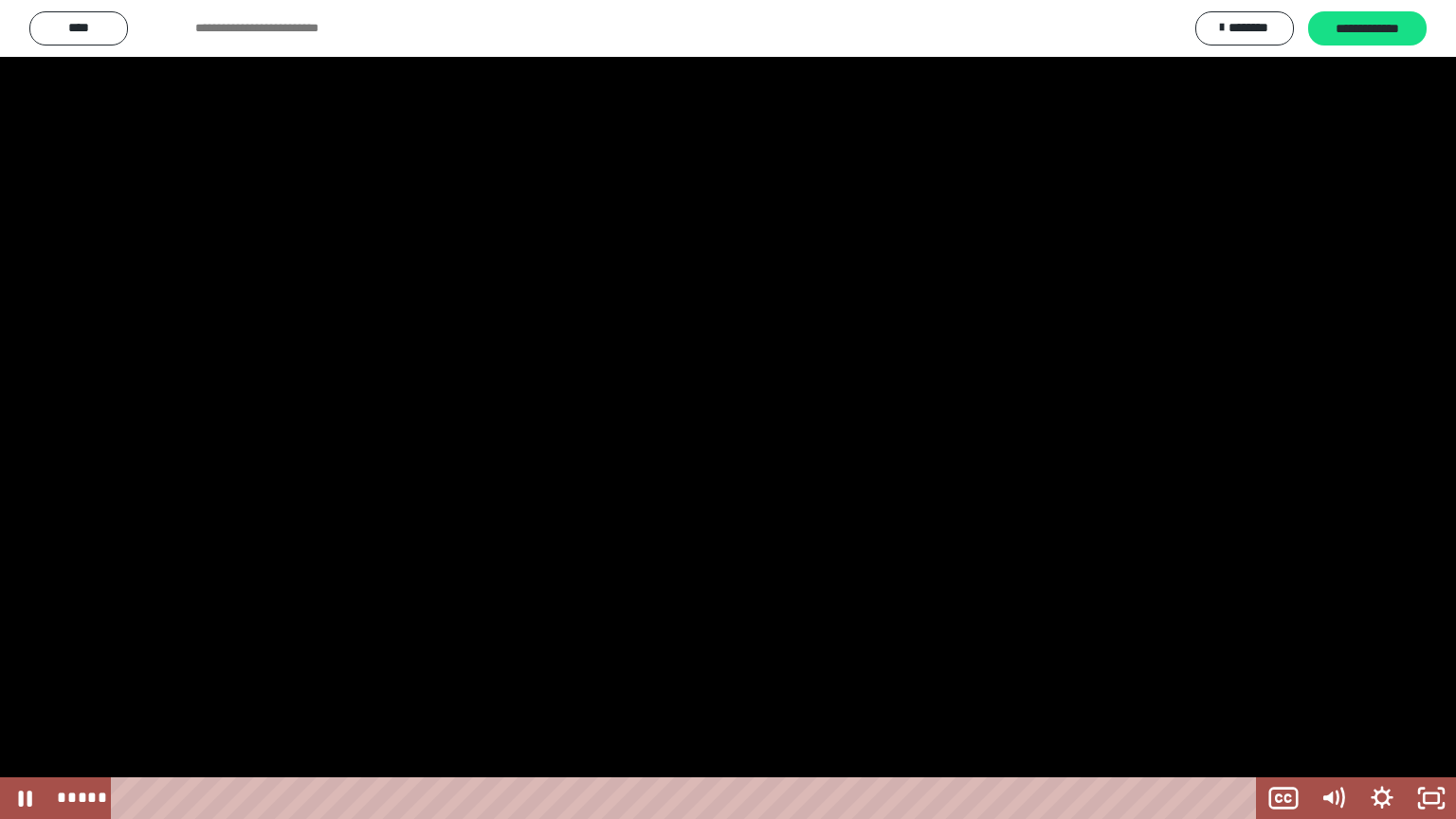 click at bounding box center [728, 410] 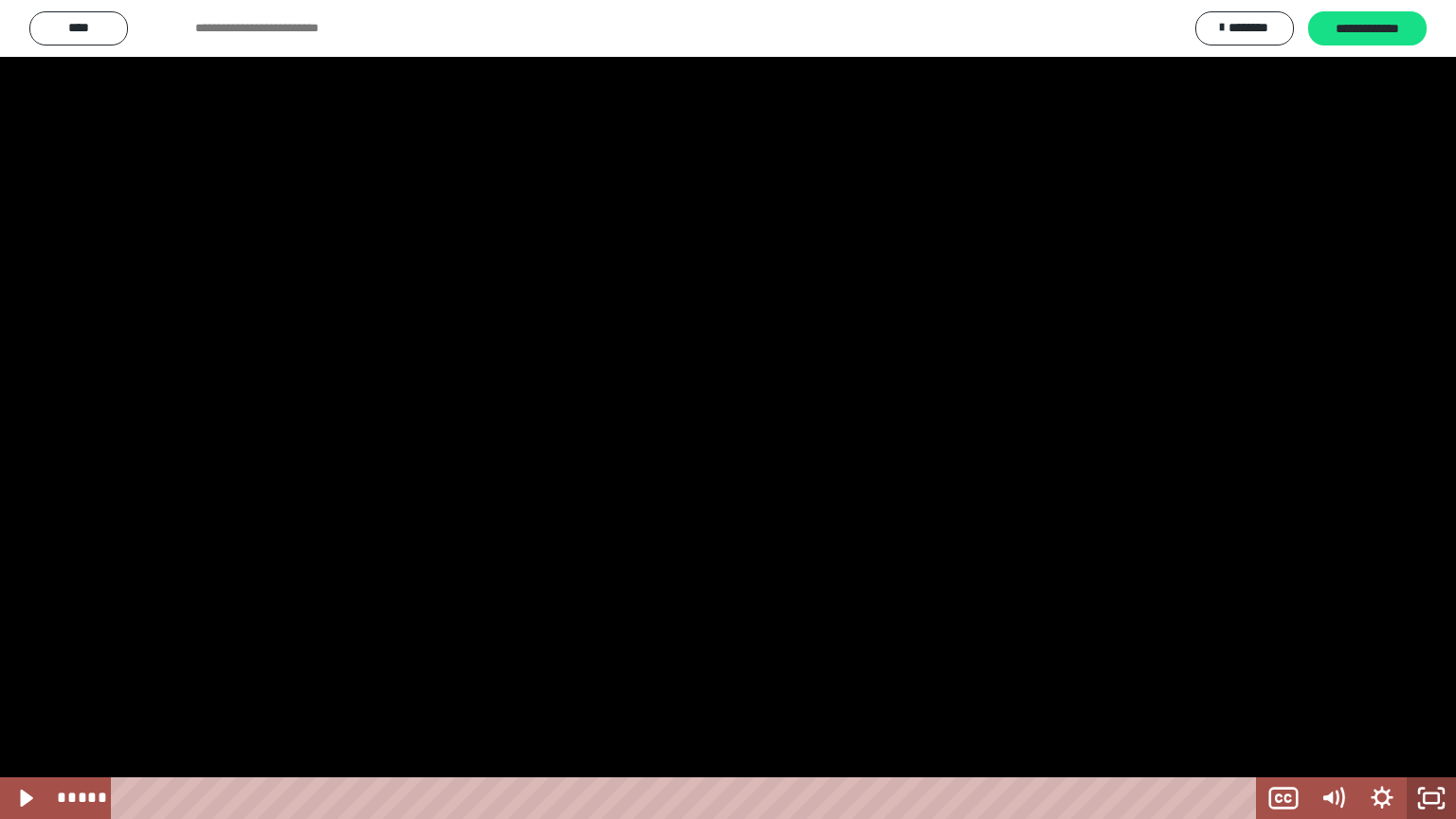 click 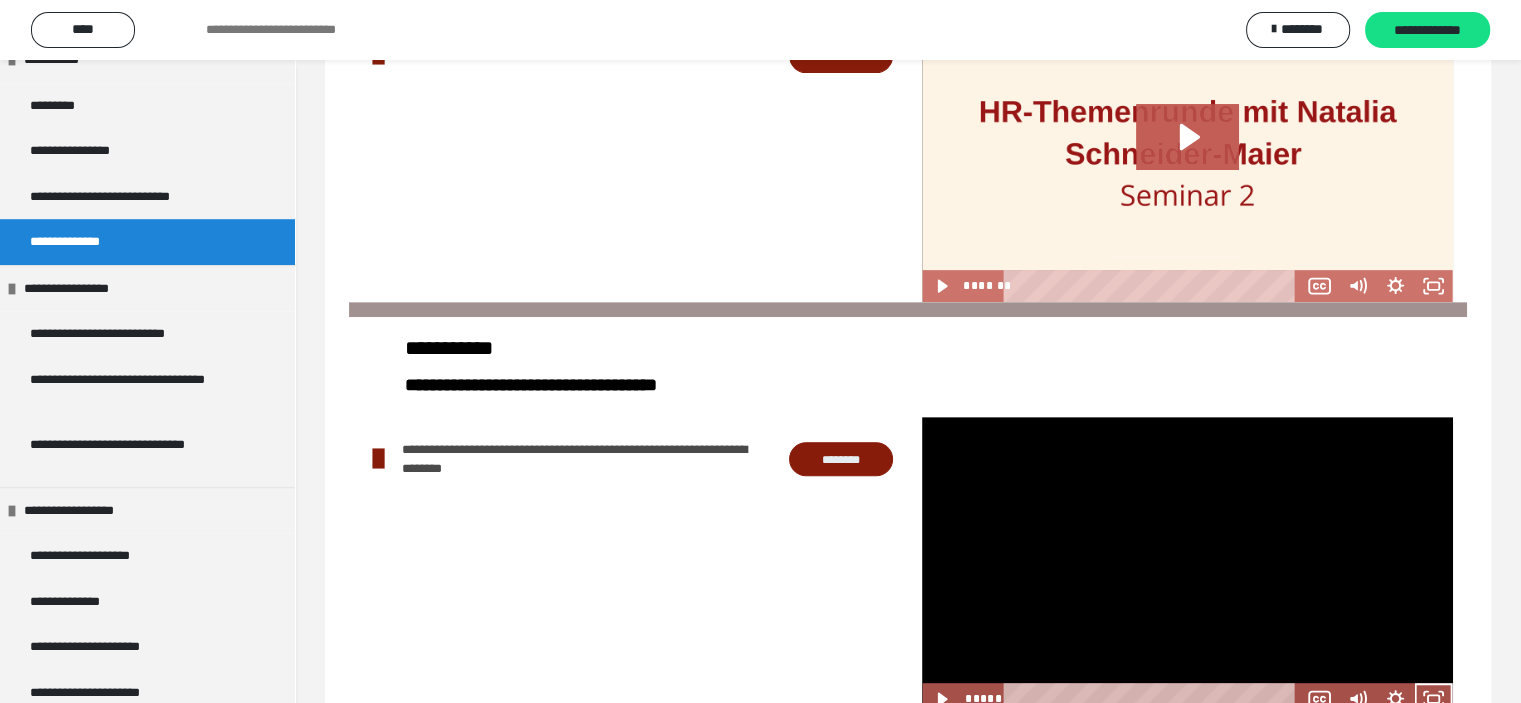 scroll, scrollTop: 815, scrollLeft: 0, axis: vertical 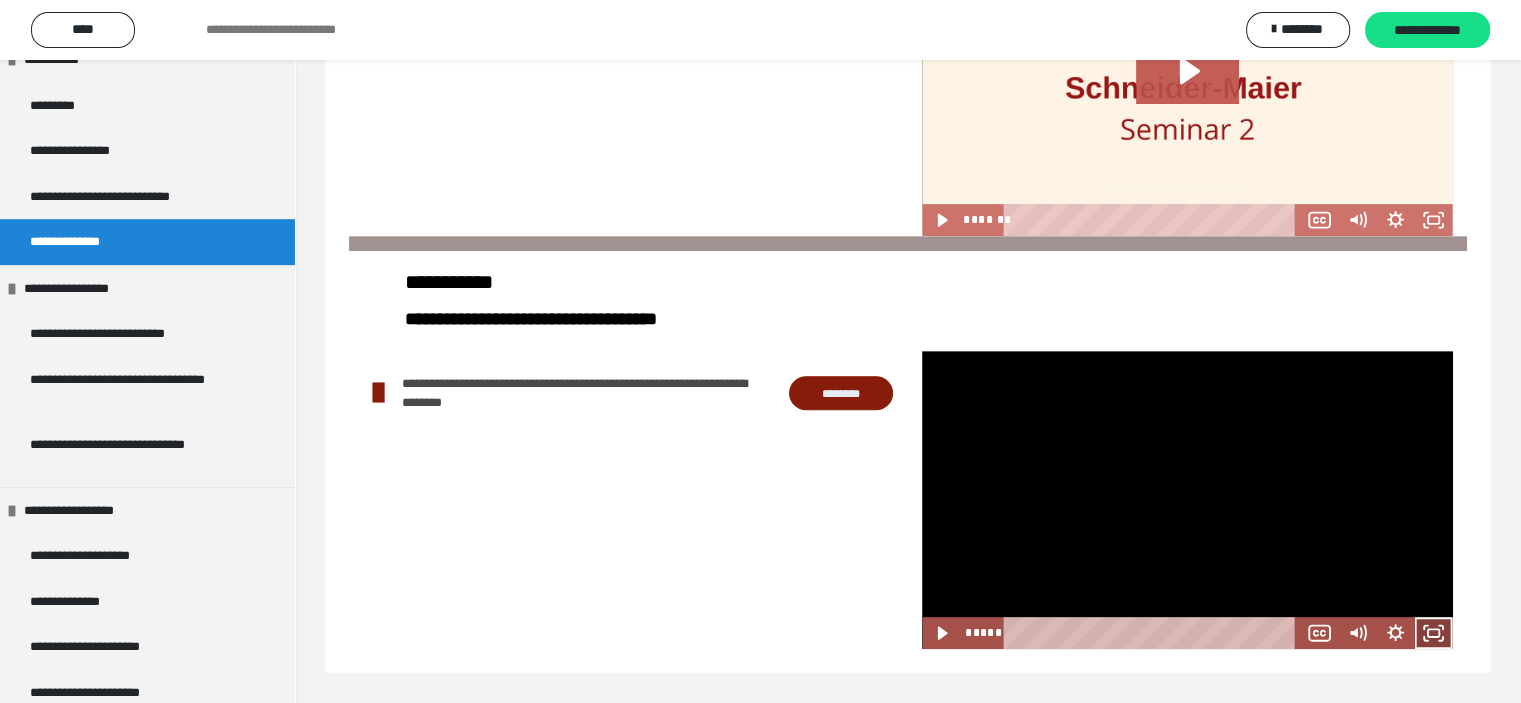 click 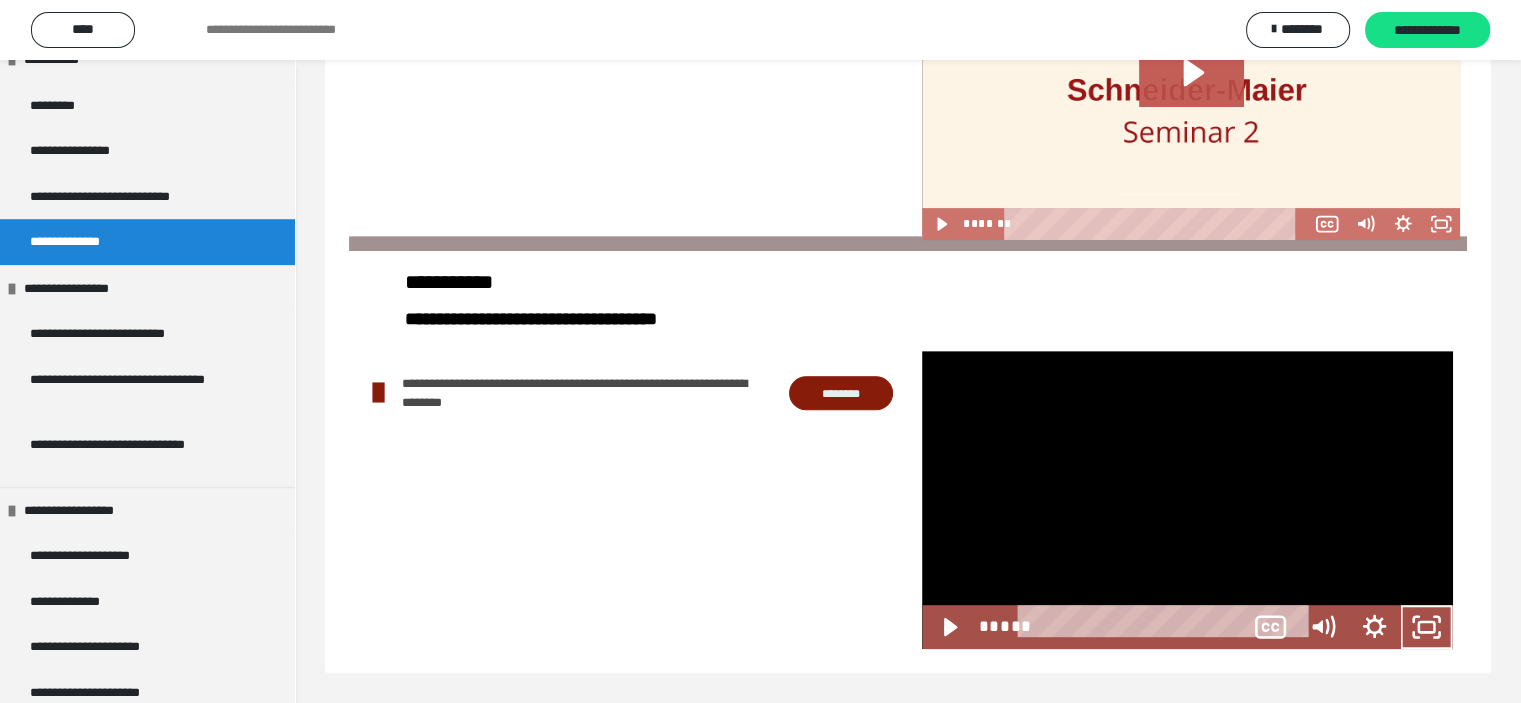 scroll, scrollTop: 667, scrollLeft: 0, axis: vertical 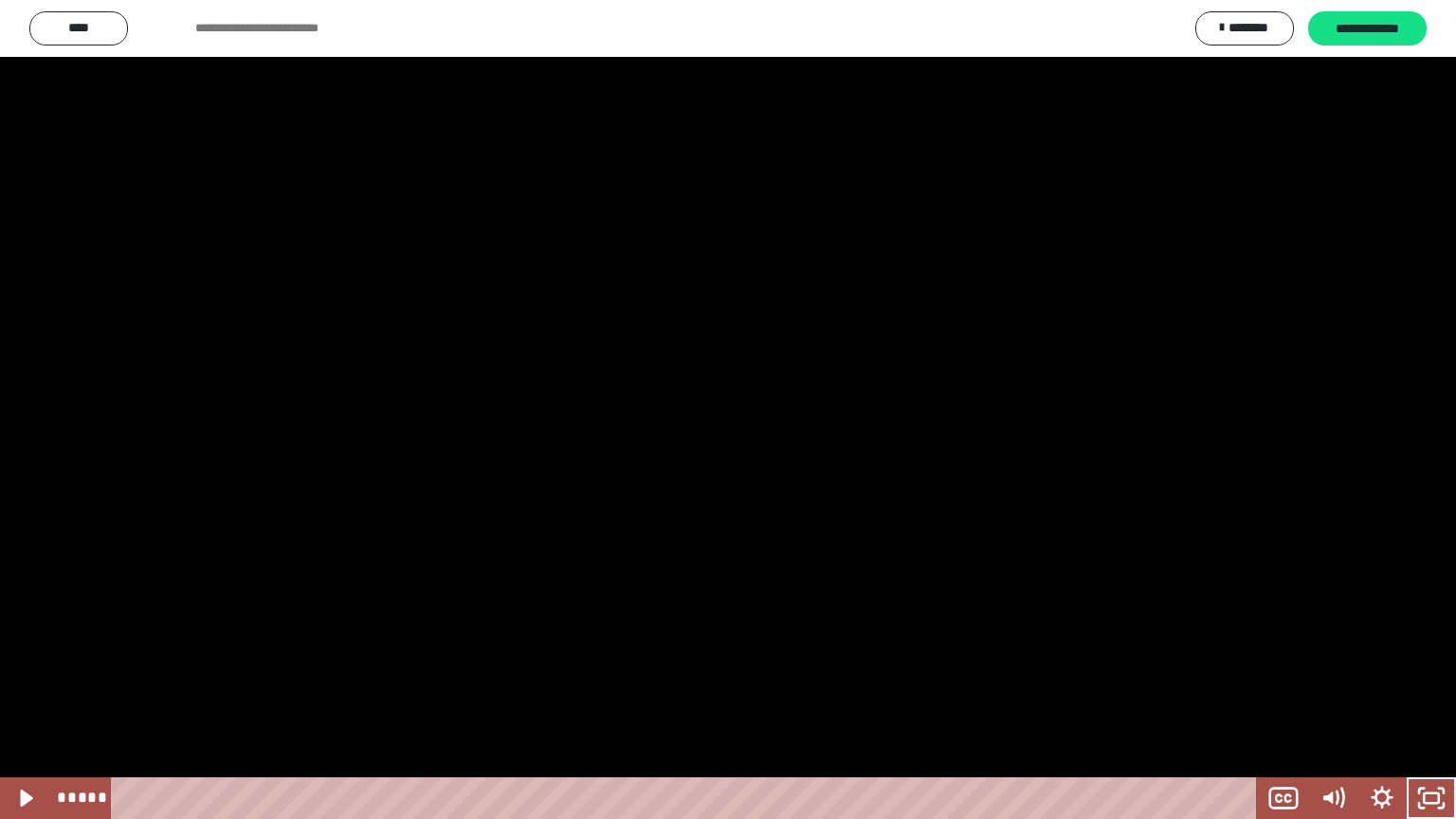 click at bounding box center (728, 410) 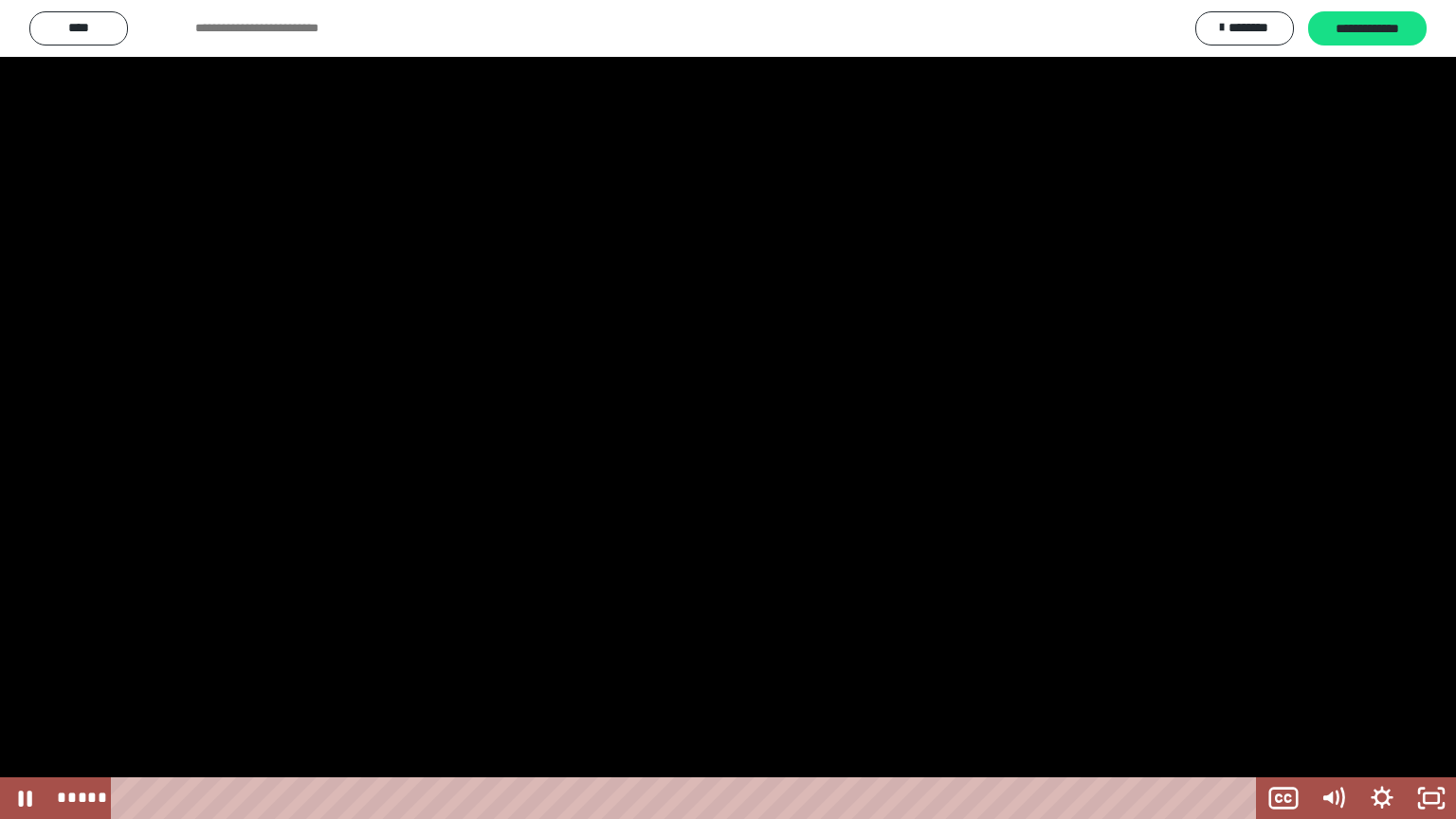 click at bounding box center (728, 410) 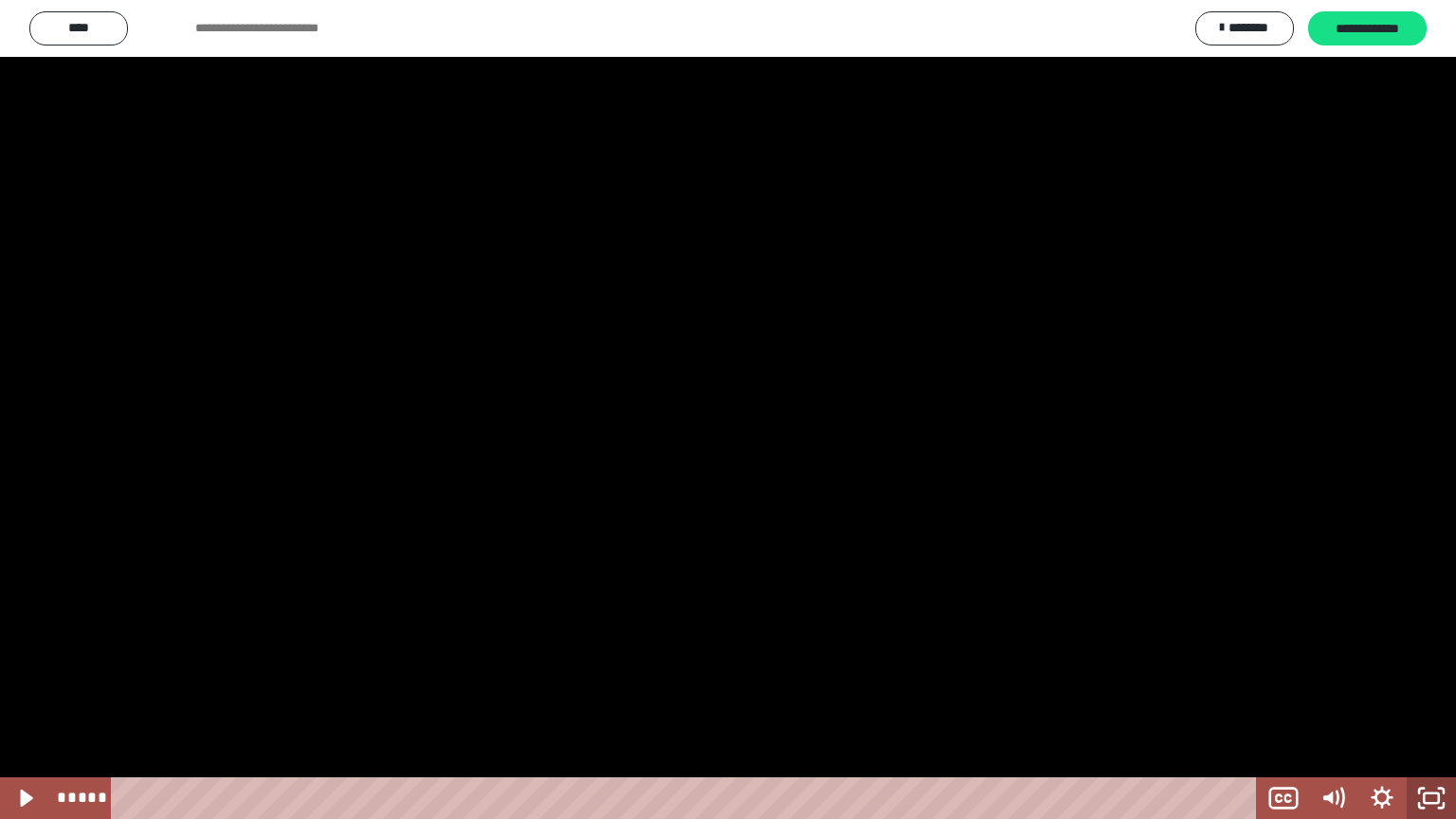 click 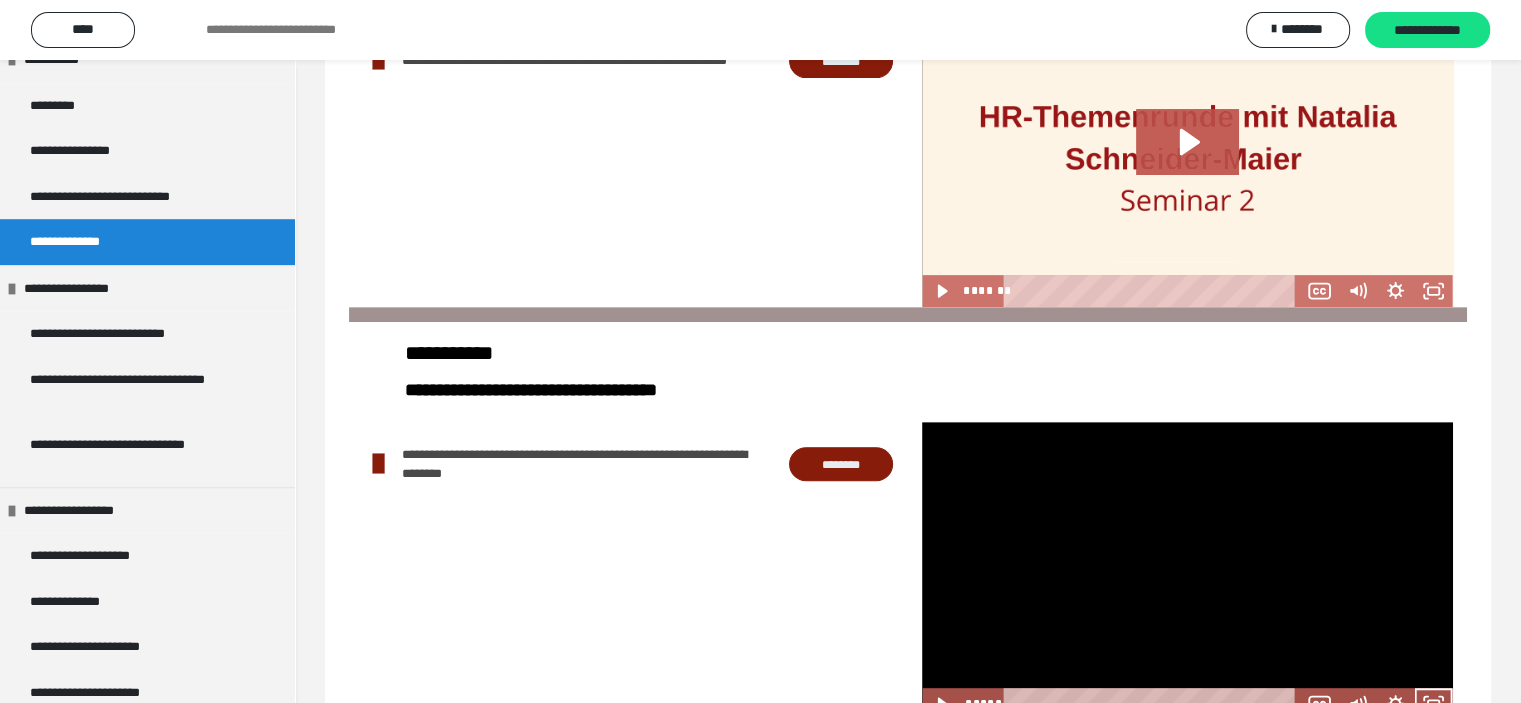 scroll, scrollTop: 815, scrollLeft: 0, axis: vertical 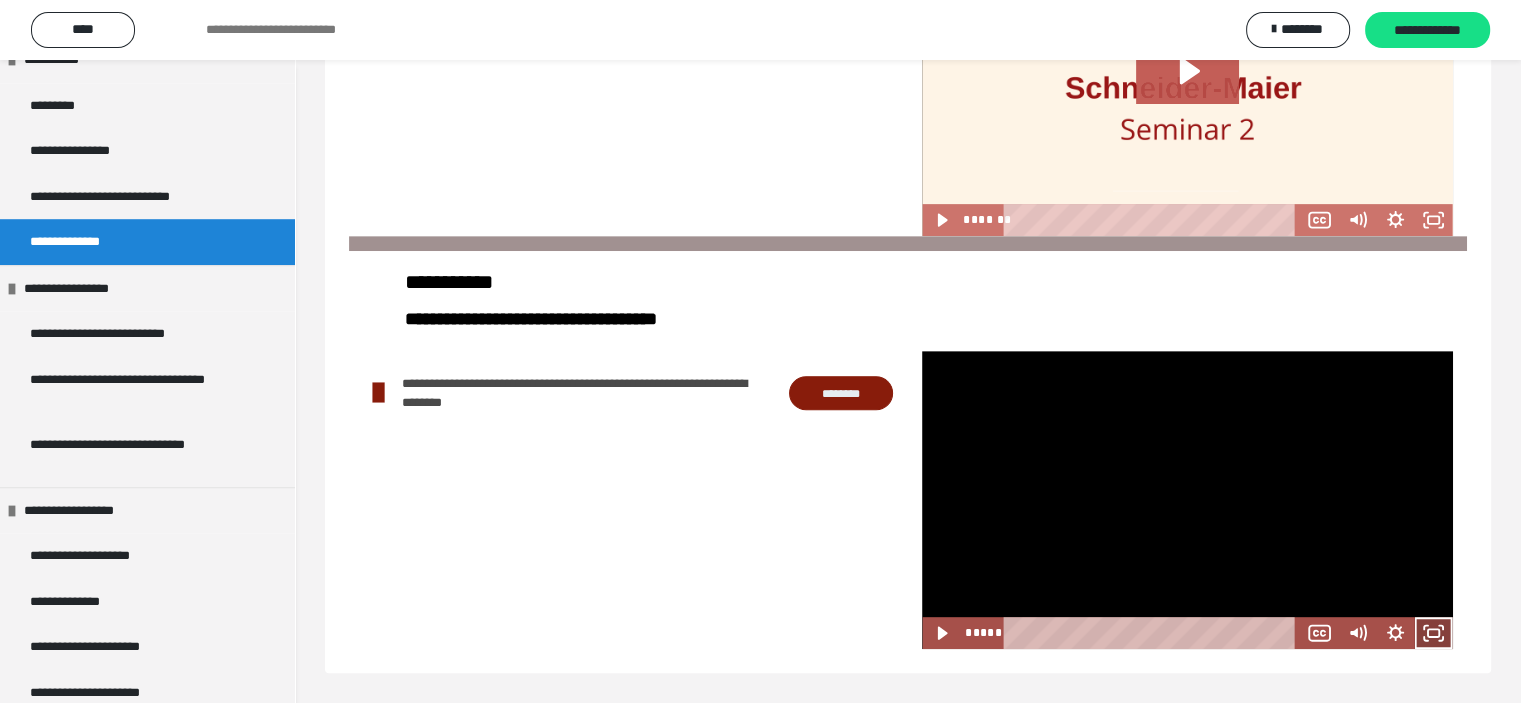 click 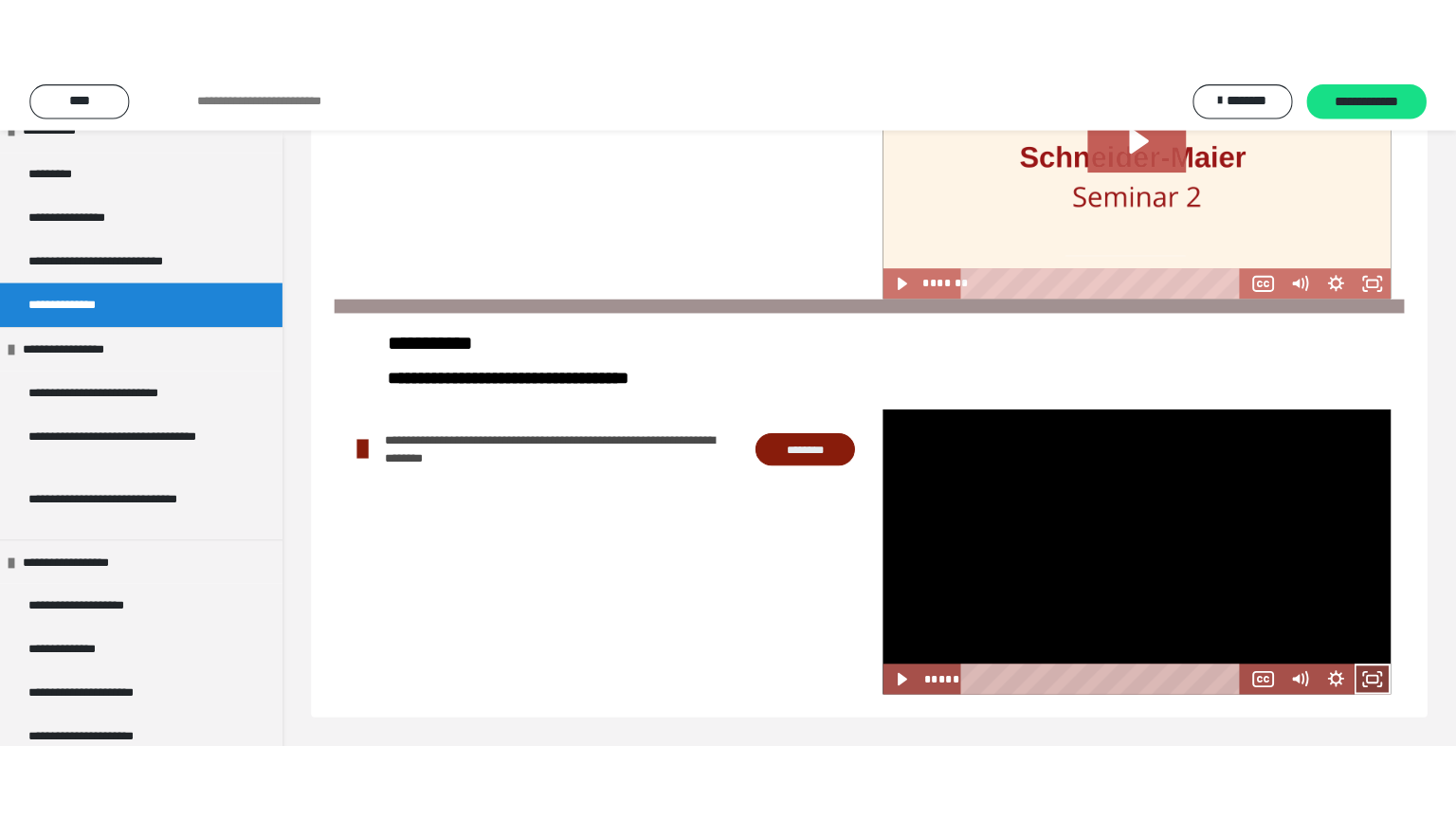 scroll, scrollTop: 632, scrollLeft: 0, axis: vertical 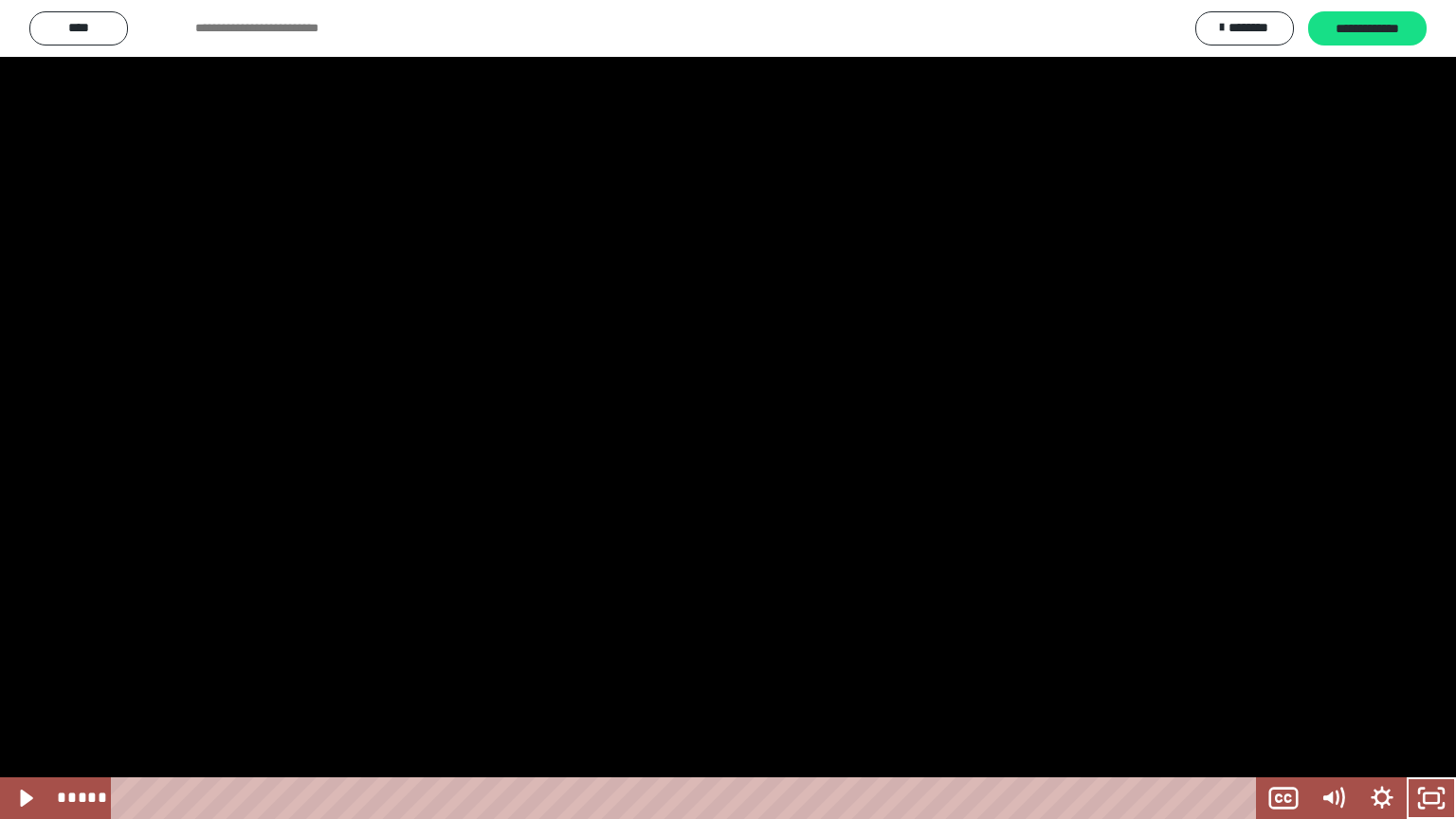 drag, startPoint x: 398, startPoint y: 402, endPoint x: 305, endPoint y: 445, distance: 102.459748 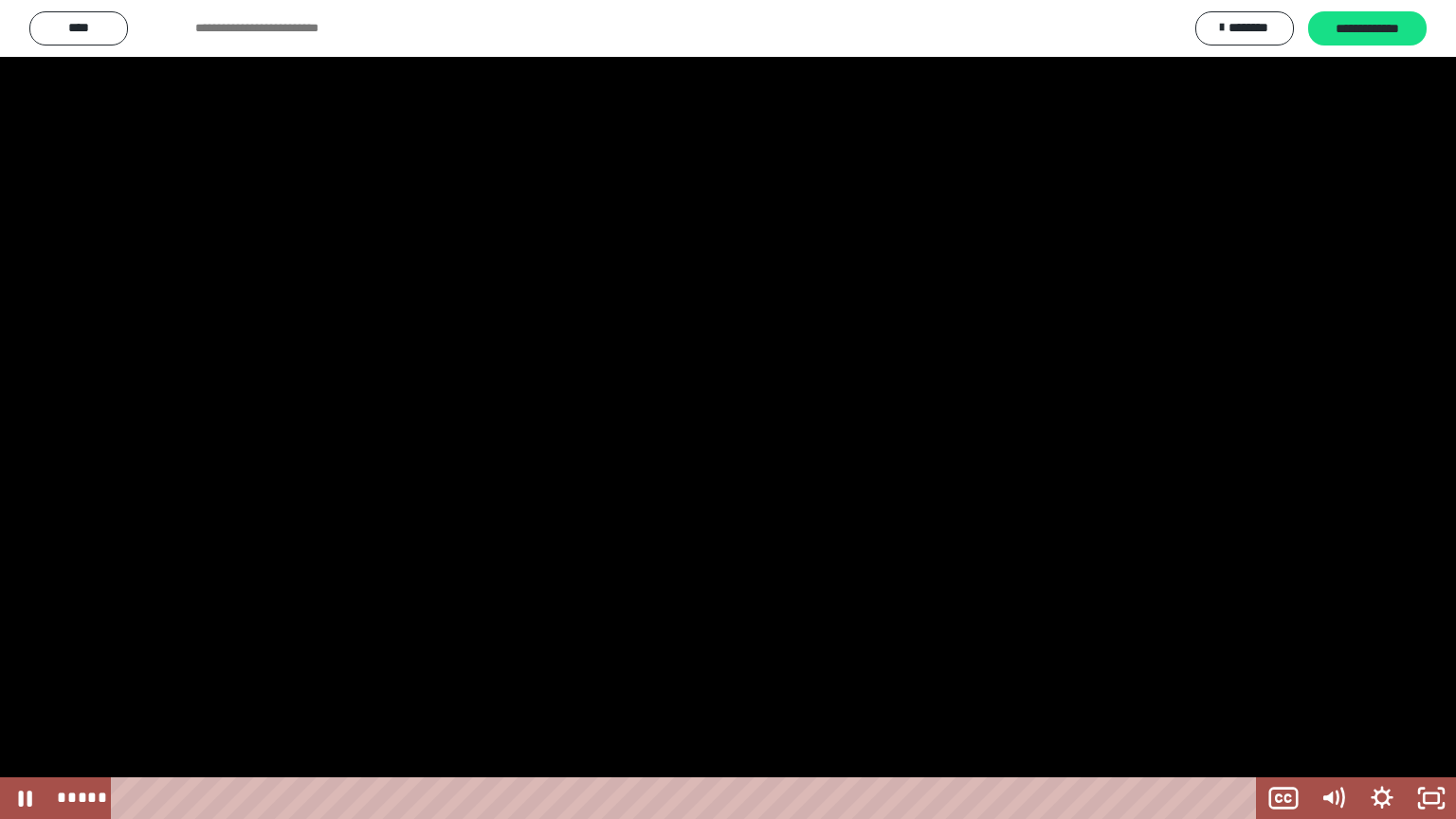 click at bounding box center (728, 410) 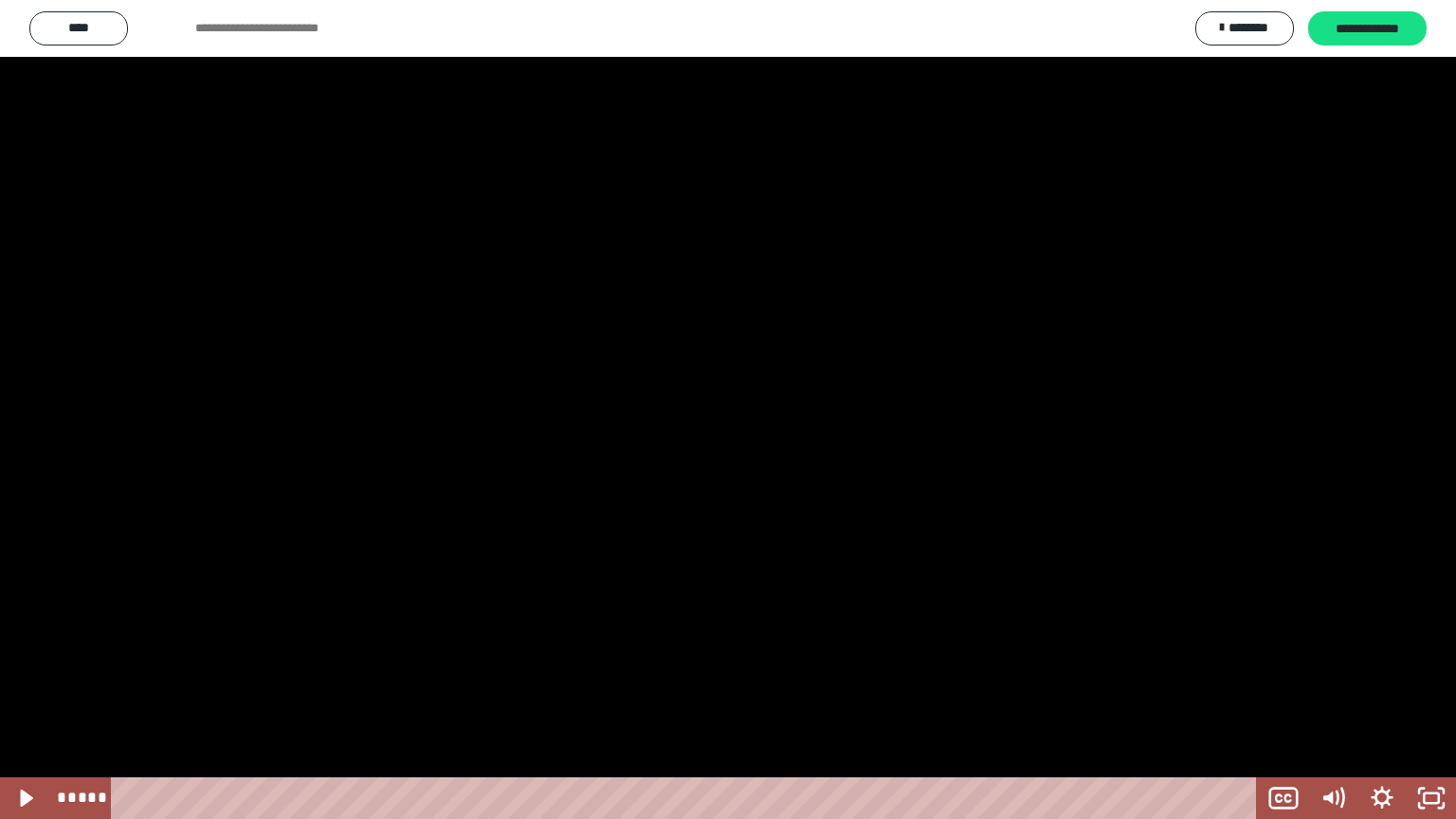 click at bounding box center [728, 410] 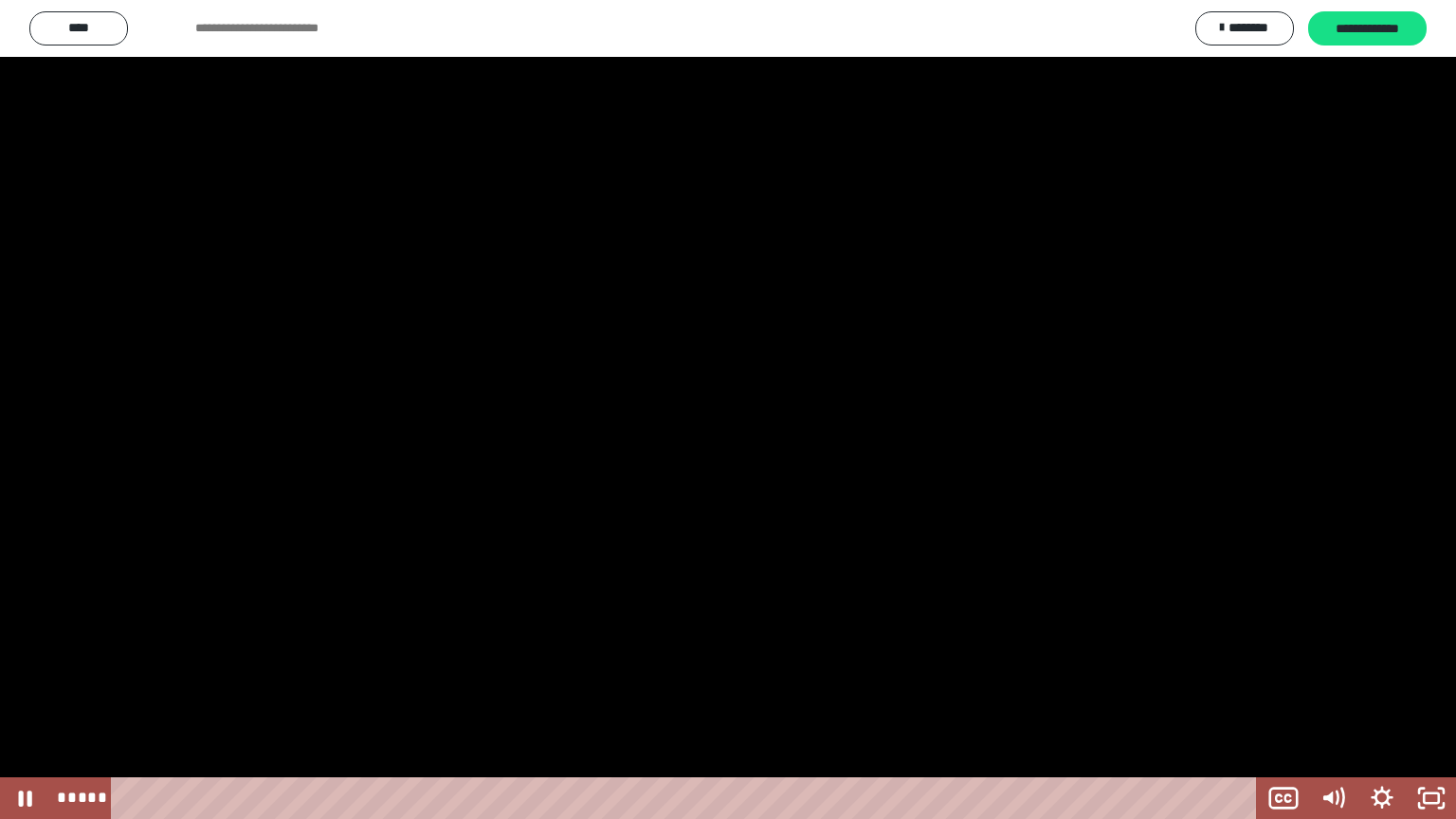 click at bounding box center (728, 410) 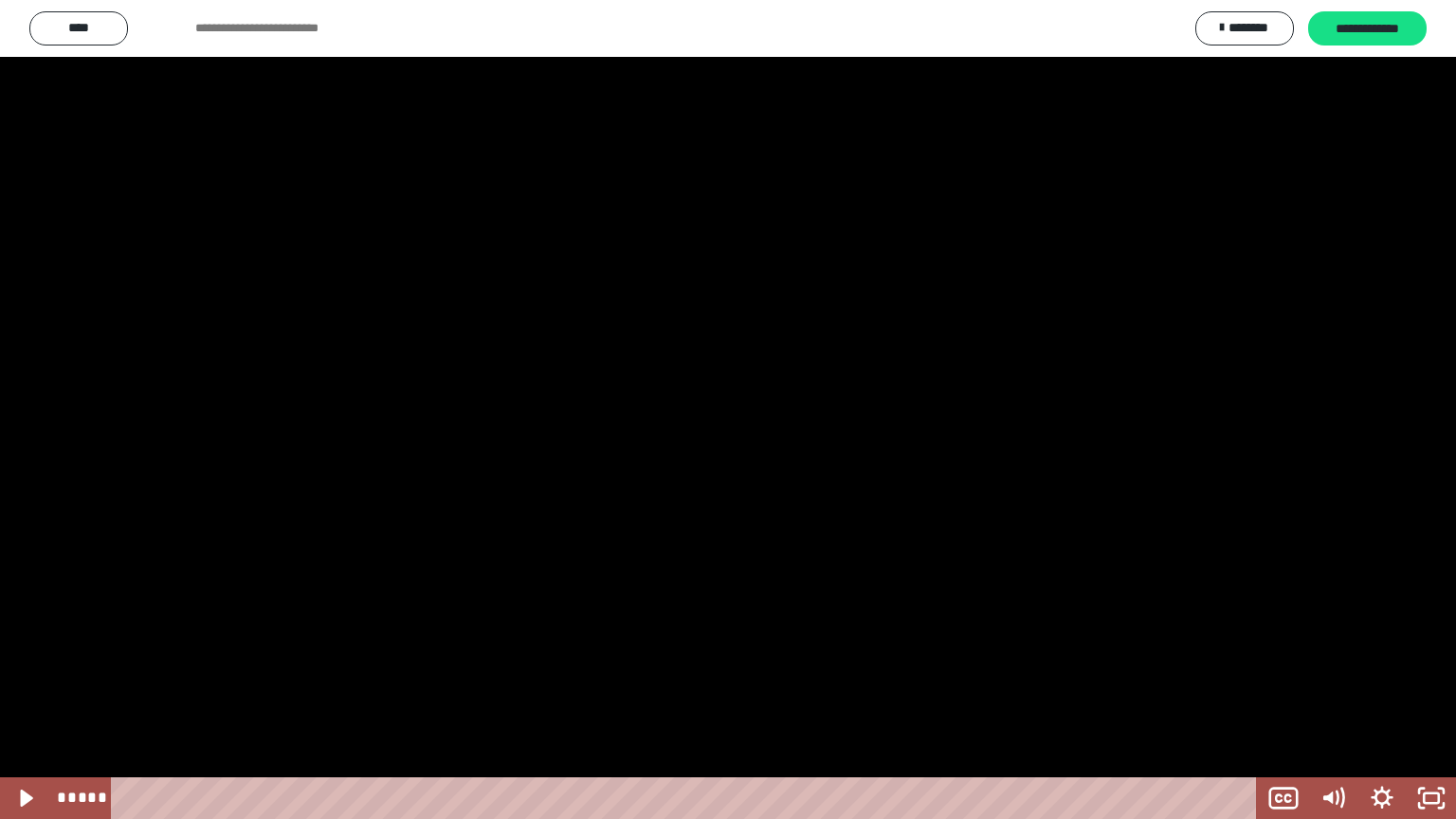 click at bounding box center [728, 410] 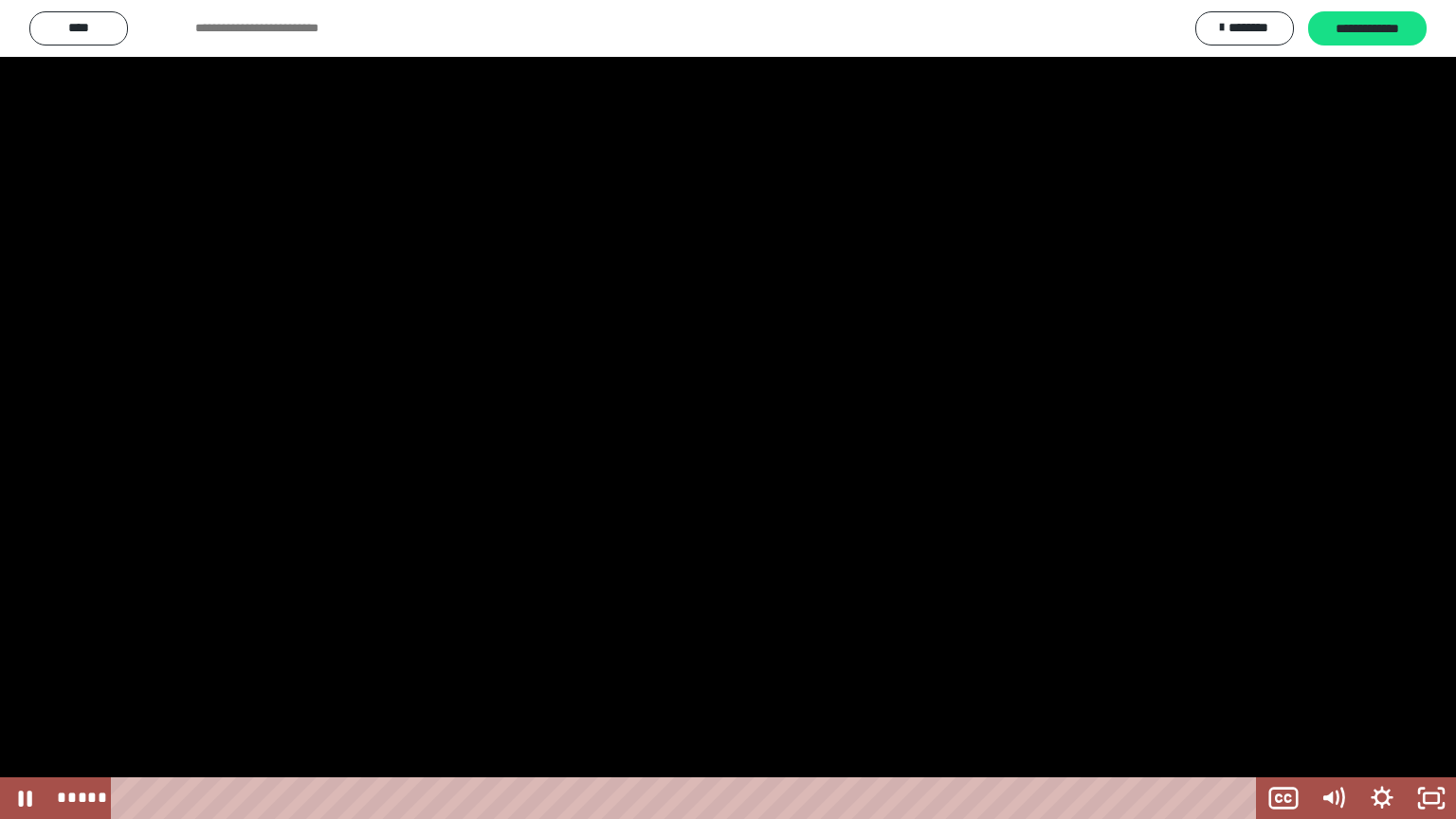 drag, startPoint x: 589, startPoint y: 366, endPoint x: 582, endPoint y: 351, distance: 16.552945 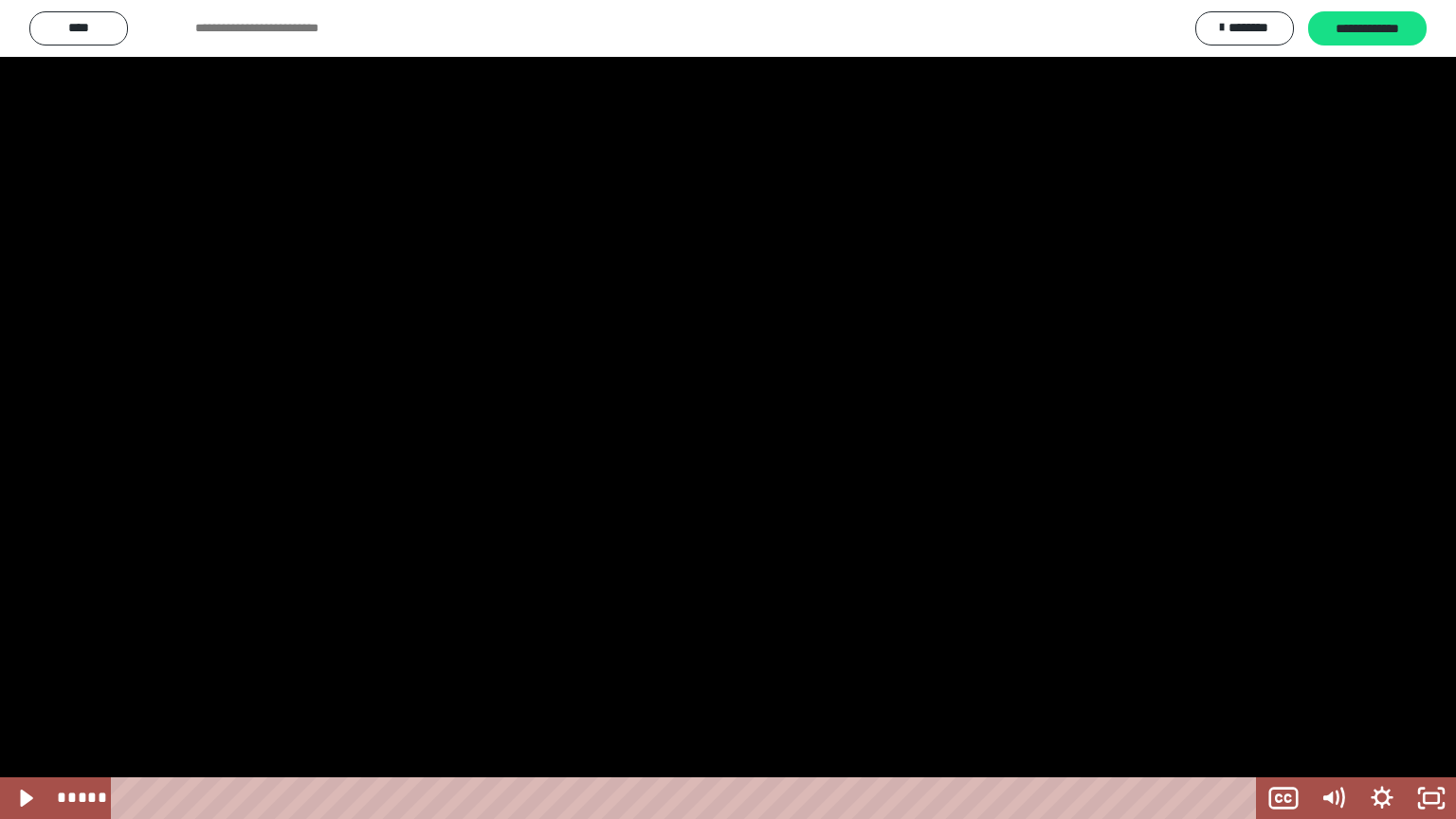 drag, startPoint x: 914, startPoint y: 393, endPoint x: 666, endPoint y: 685, distance: 383.10312 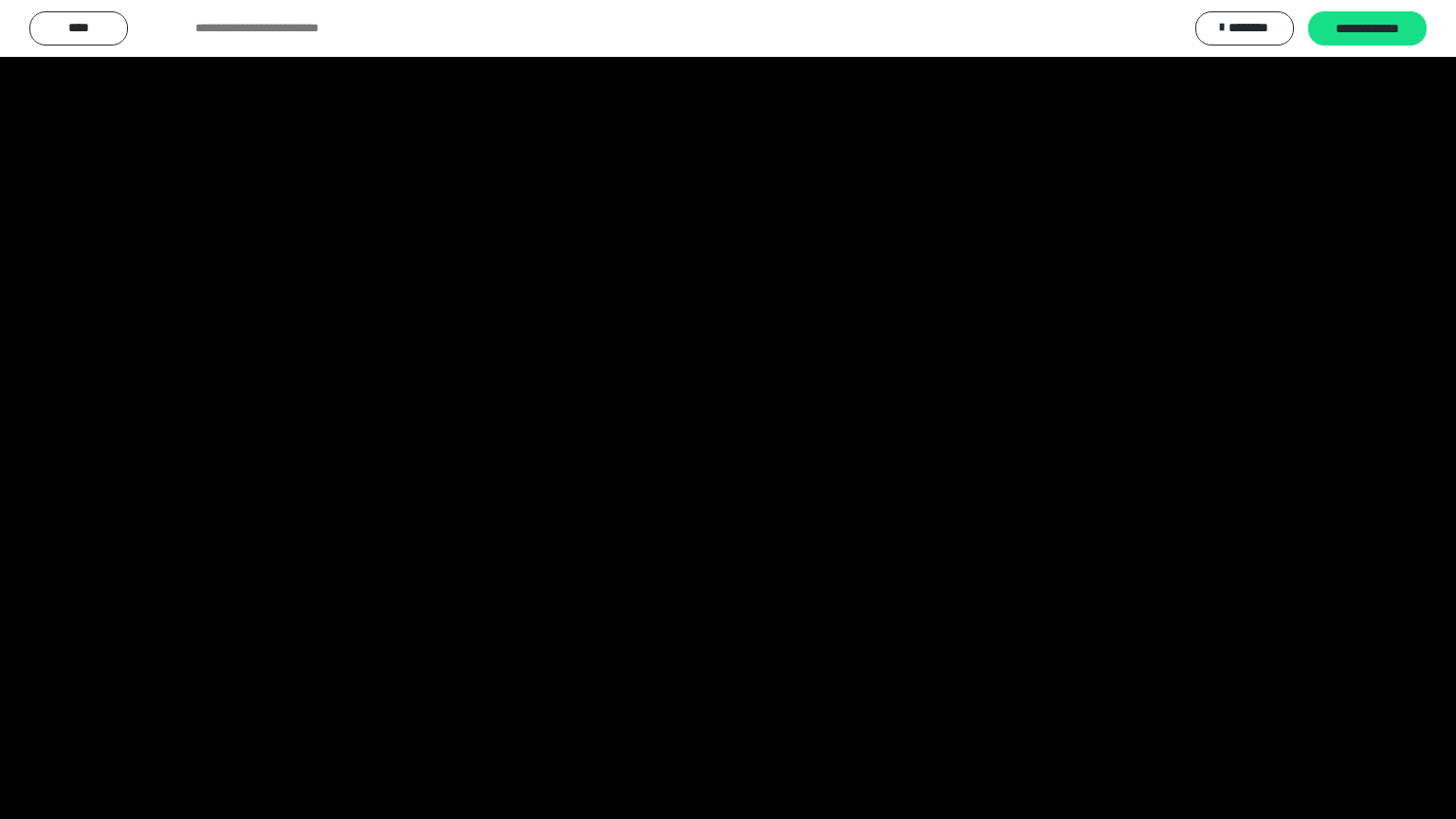 drag, startPoint x: 859, startPoint y: 541, endPoint x: 856, endPoint y: 530, distance: 11.401754 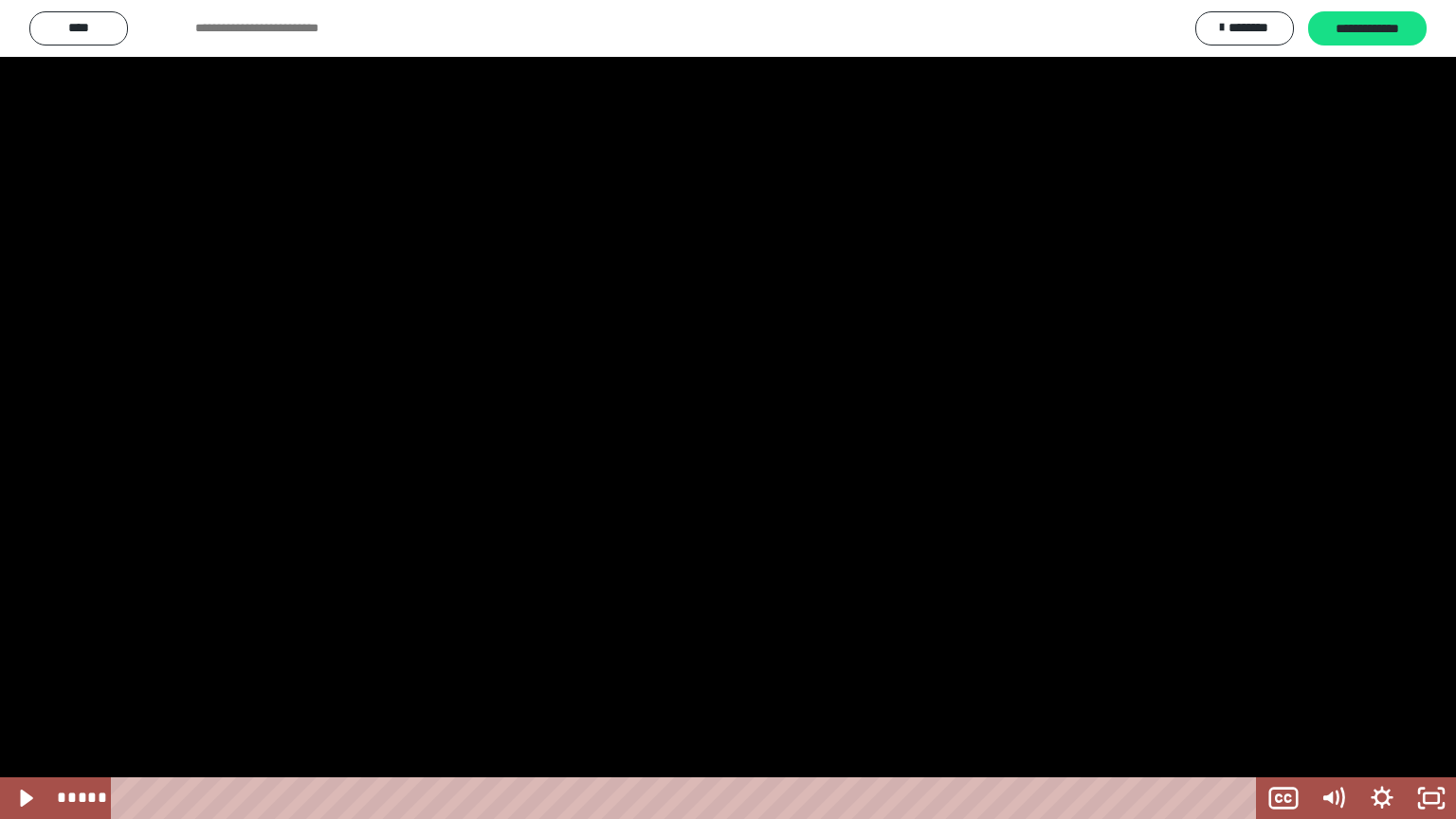 drag, startPoint x: 899, startPoint y: 417, endPoint x: 882, endPoint y: 400, distance: 24.041631 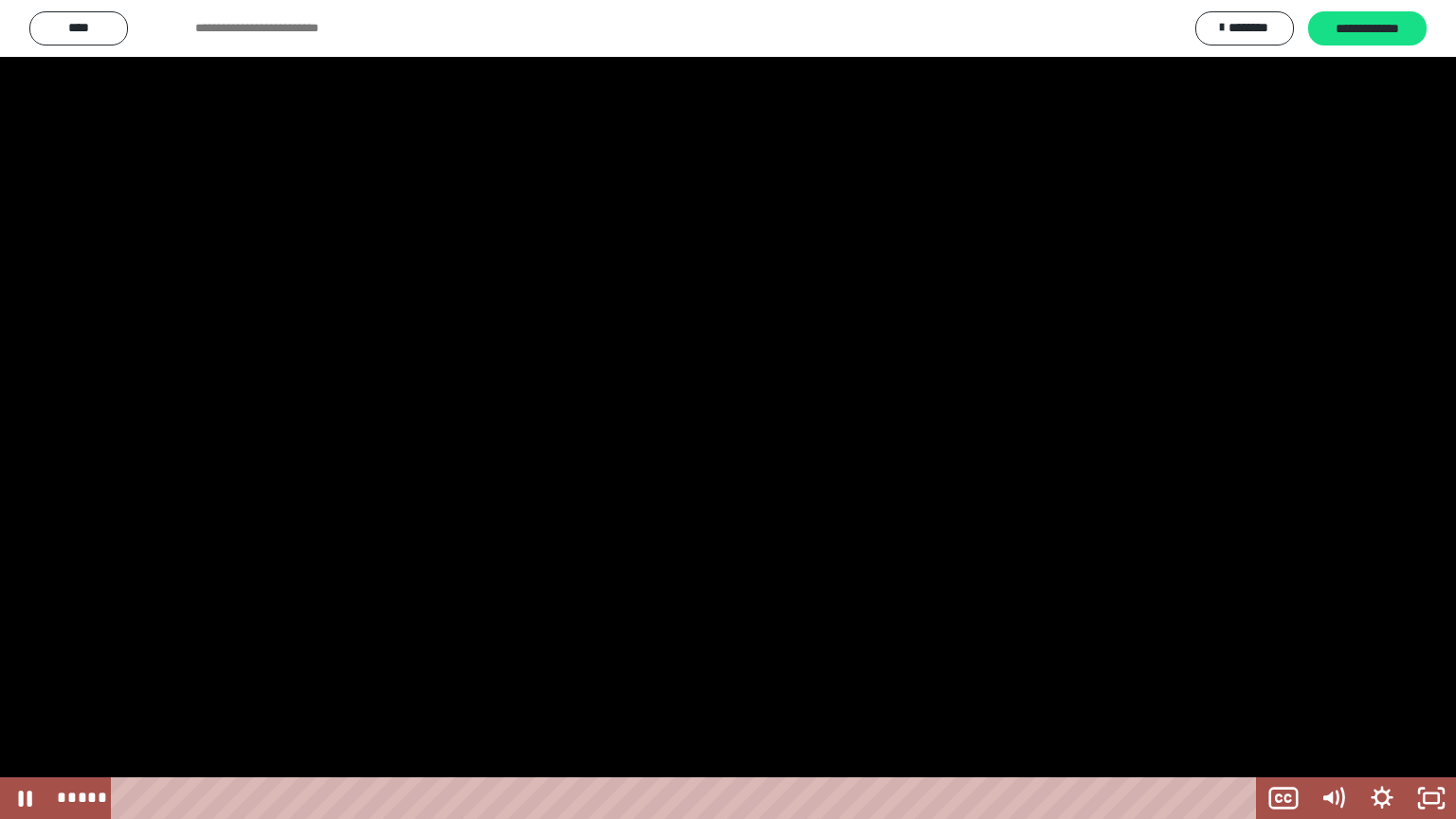 click at bounding box center (728, 410) 